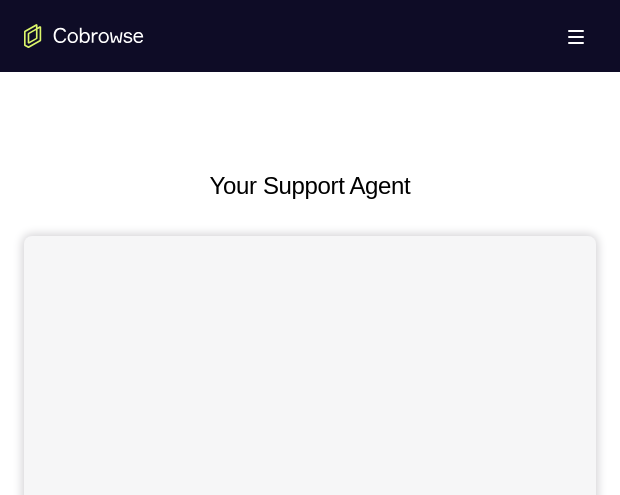 scroll, scrollTop: 743, scrollLeft: 0, axis: vertical 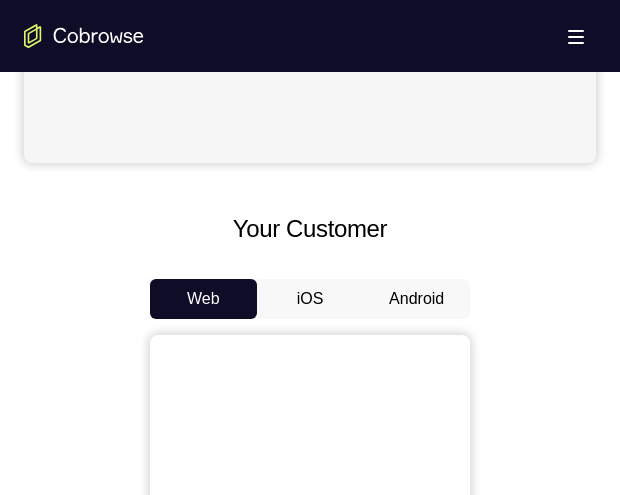 click on "Android" at bounding box center [416, 299] 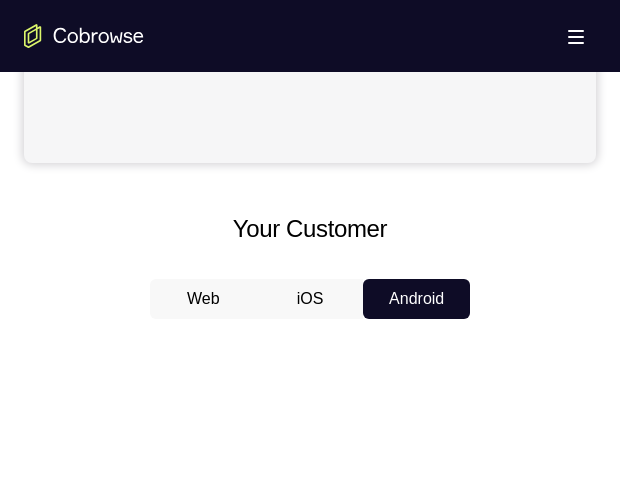 click on "Android" at bounding box center (416, 299) 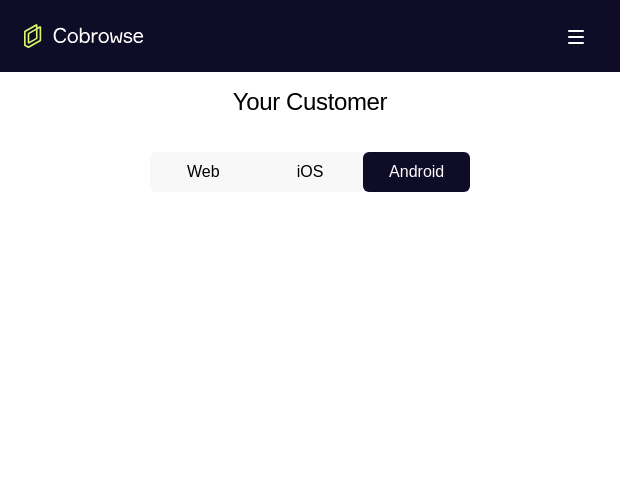 scroll, scrollTop: 0, scrollLeft: 0, axis: both 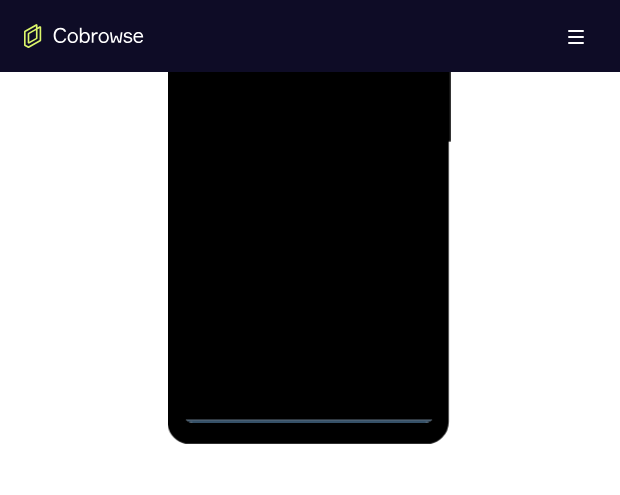 click at bounding box center (308, 143) 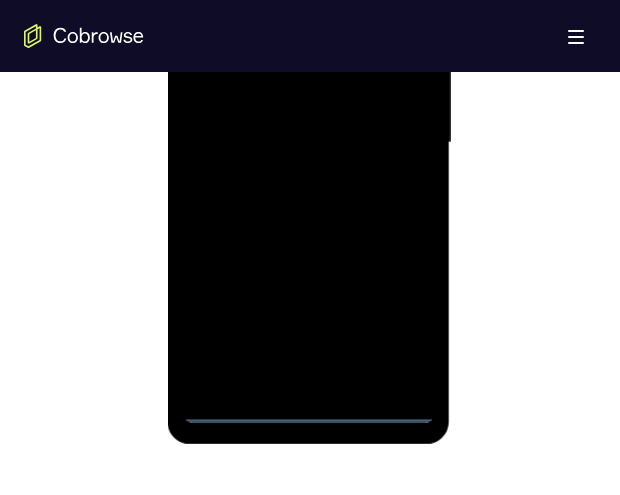 click at bounding box center (308, 143) 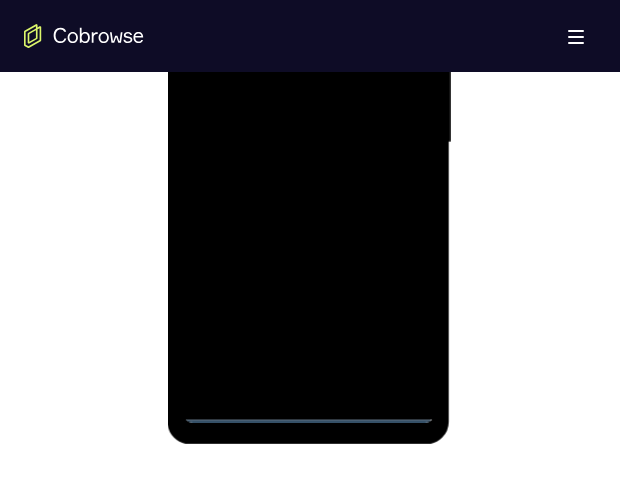 click at bounding box center (308, 143) 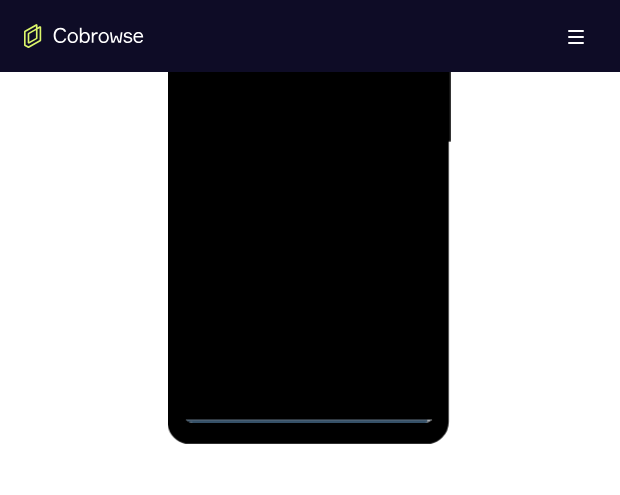 click at bounding box center (308, 143) 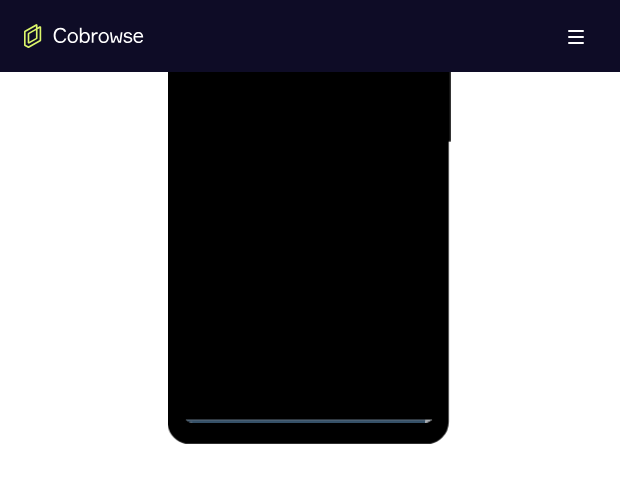click at bounding box center [308, 143] 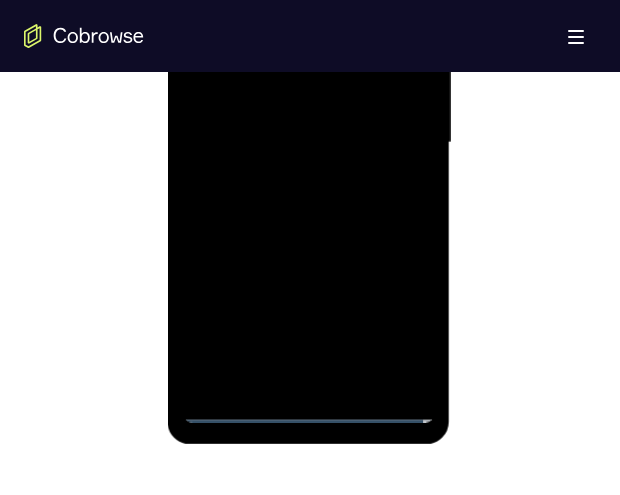 scroll, scrollTop: 1111, scrollLeft: 0, axis: vertical 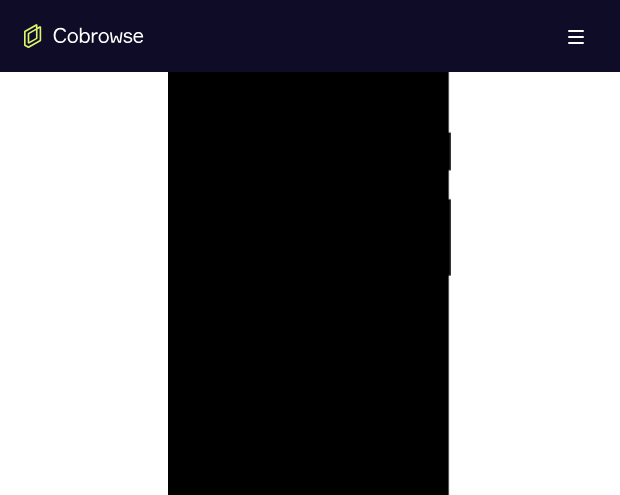 click at bounding box center (308, 277) 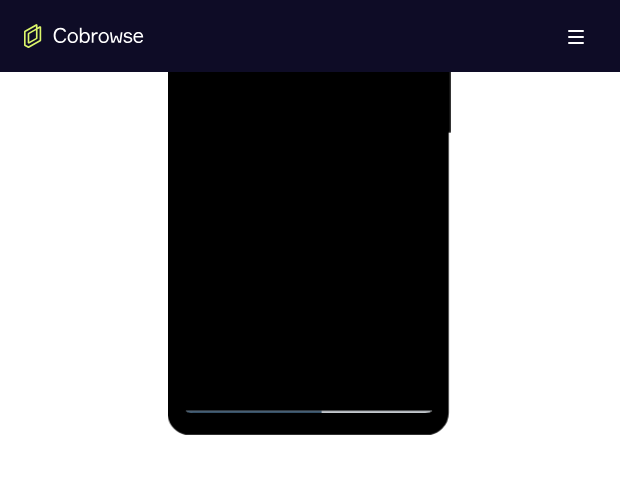 click at bounding box center [308, 134] 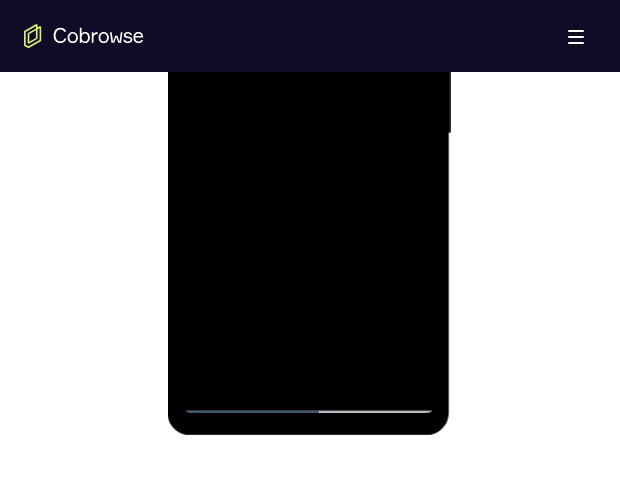 click at bounding box center (308, 134) 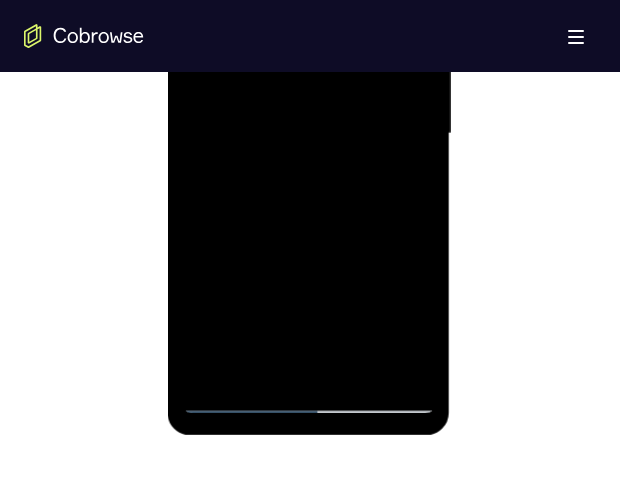click at bounding box center [308, 134] 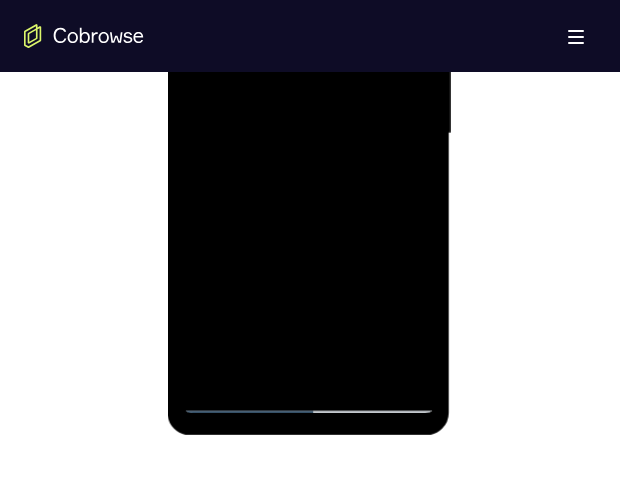 click at bounding box center [308, 134] 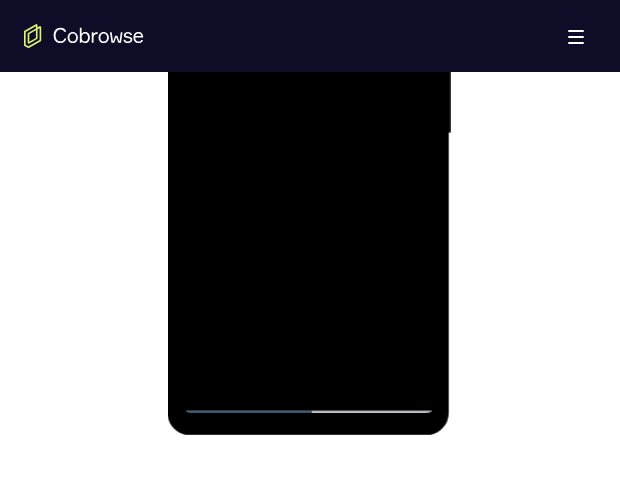 click at bounding box center (308, 134) 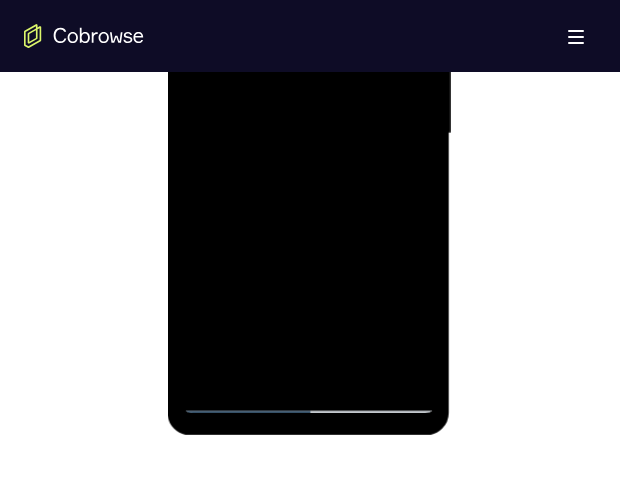 click at bounding box center (308, 134) 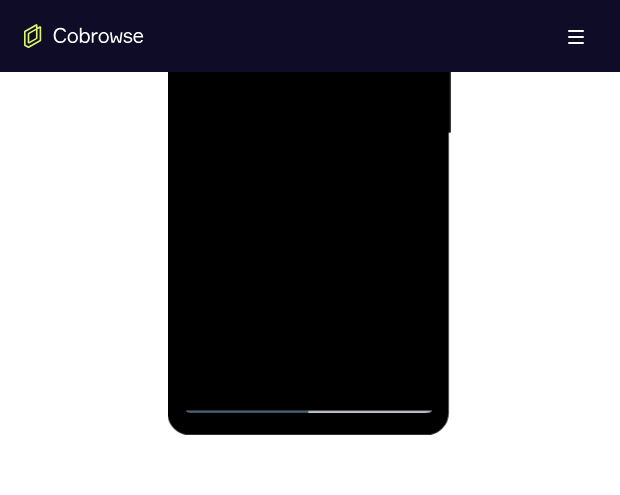 click at bounding box center [308, 134] 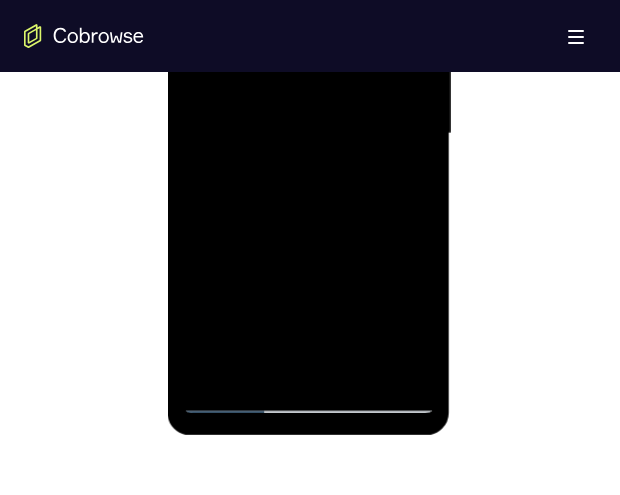 click at bounding box center [308, 134] 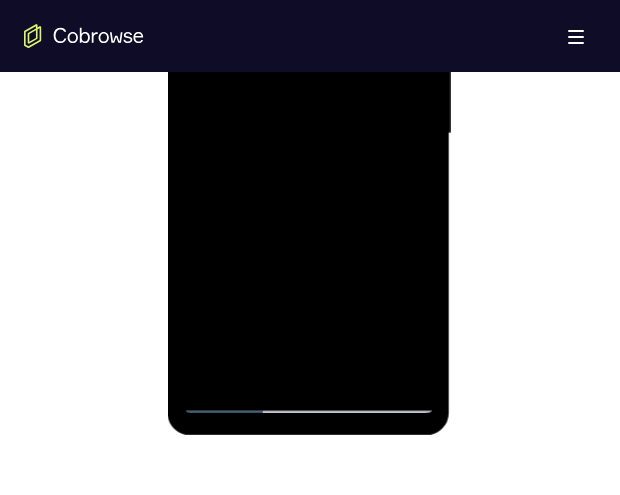 click at bounding box center [308, 134] 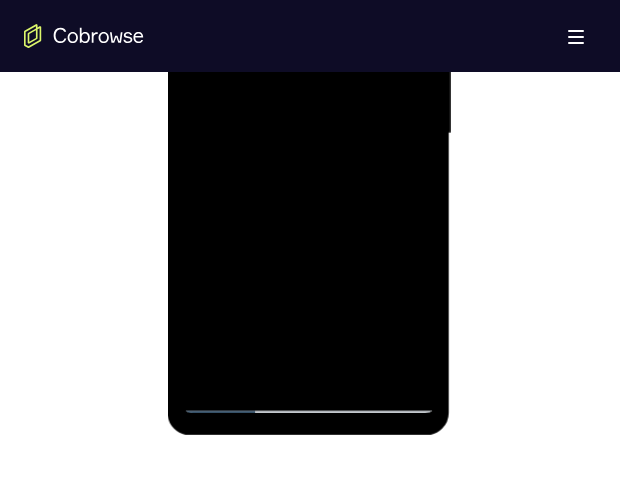 click at bounding box center (308, 134) 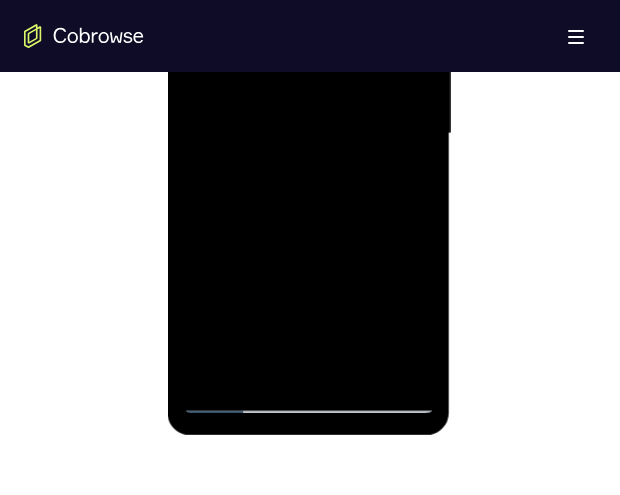 click at bounding box center [308, 134] 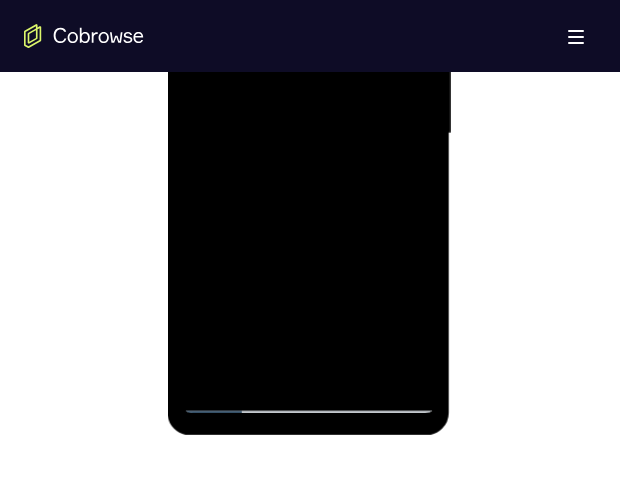 click at bounding box center (308, 134) 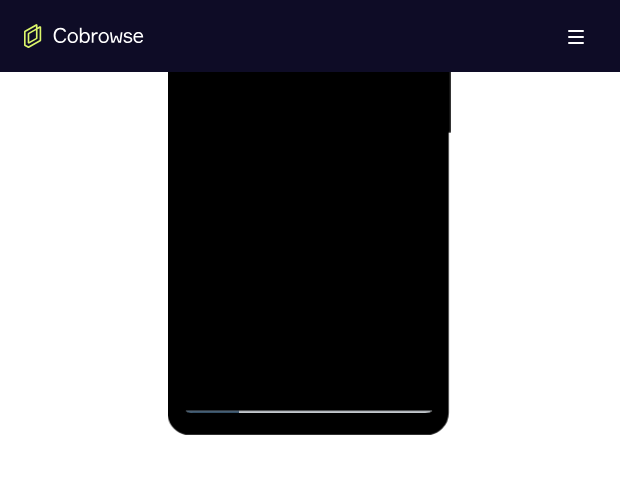 click at bounding box center [308, 134] 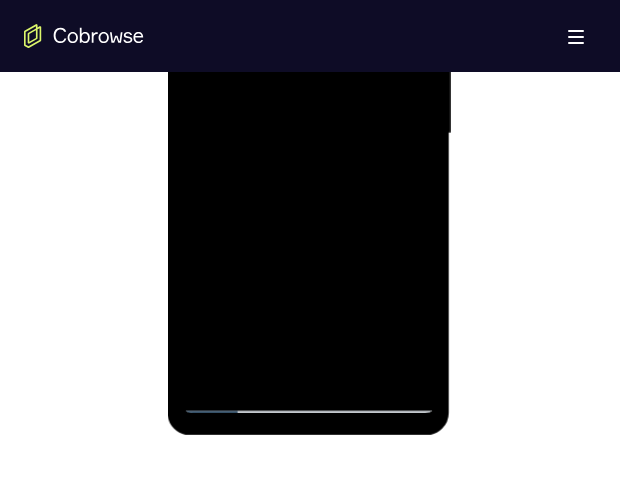 click at bounding box center [308, 134] 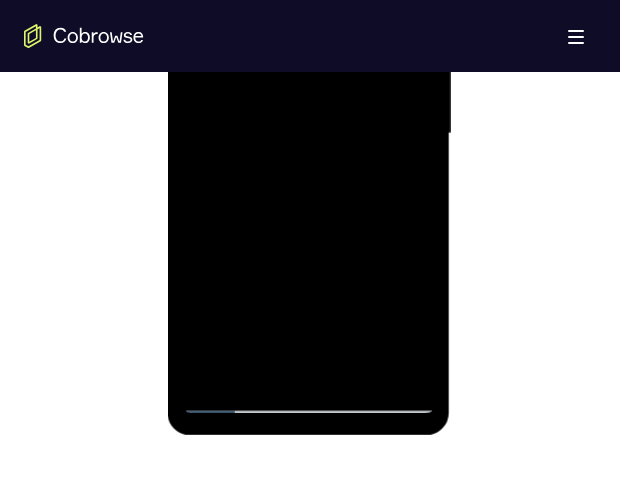 click at bounding box center (308, 134) 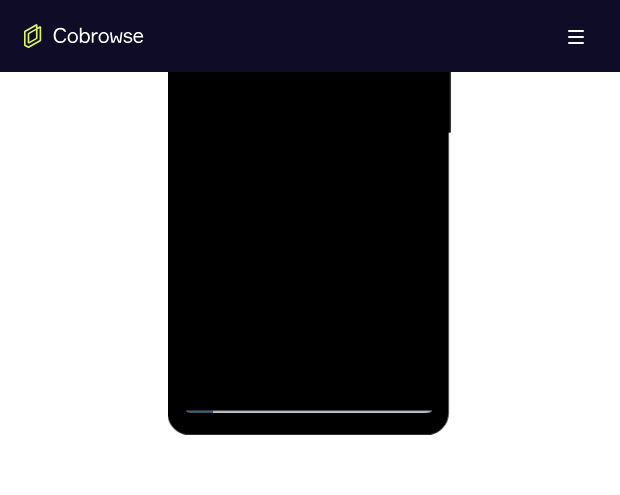 click at bounding box center (308, 134) 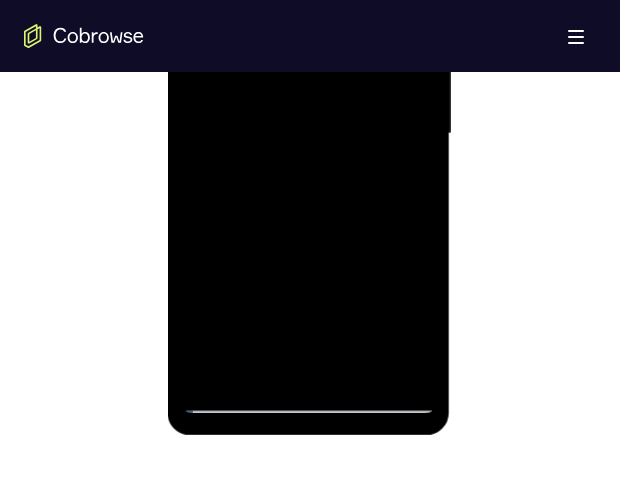 click at bounding box center (308, 134) 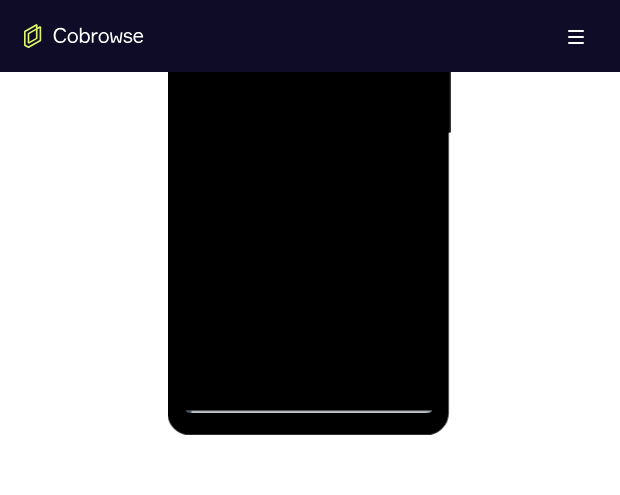 click at bounding box center [308, 134] 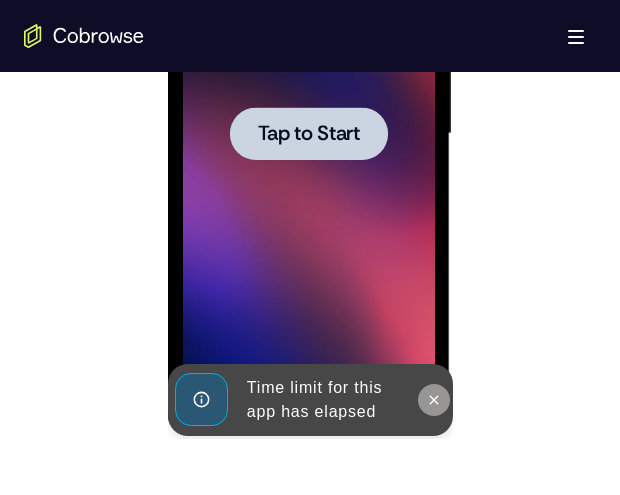 click at bounding box center (433, 400) 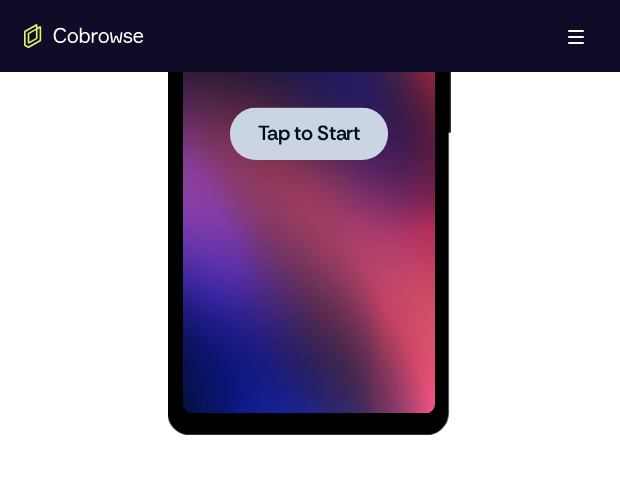 click at bounding box center [308, 133] 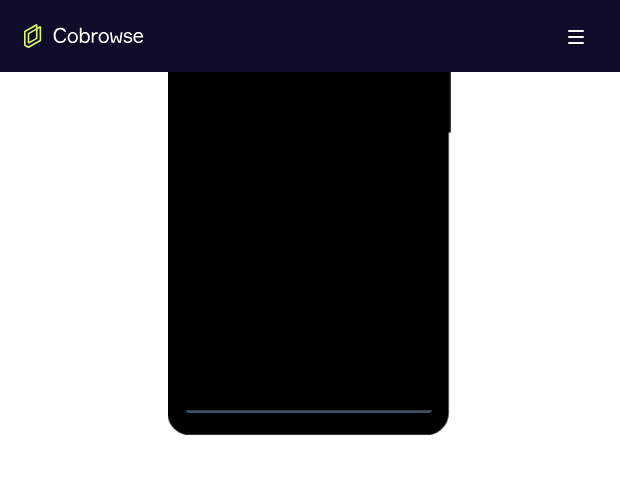 scroll, scrollTop: 1236, scrollLeft: 0, axis: vertical 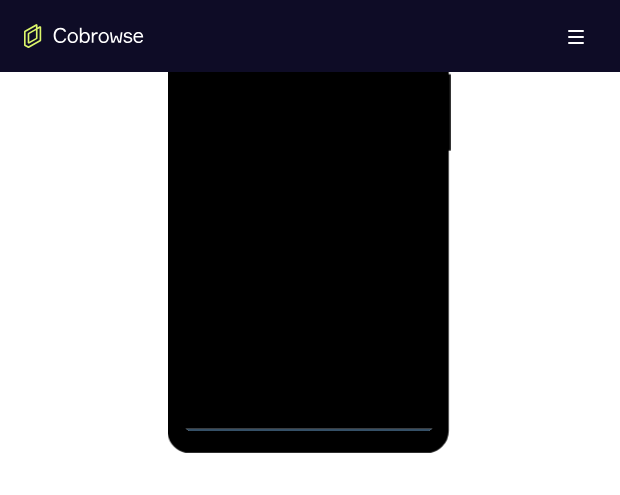 click at bounding box center [308, 152] 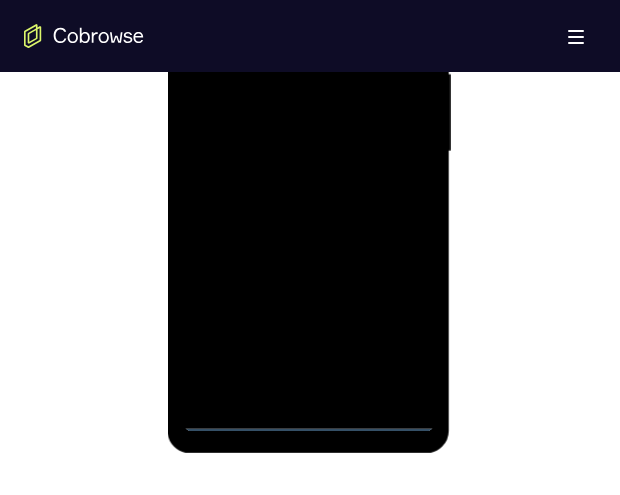 click at bounding box center [308, 152] 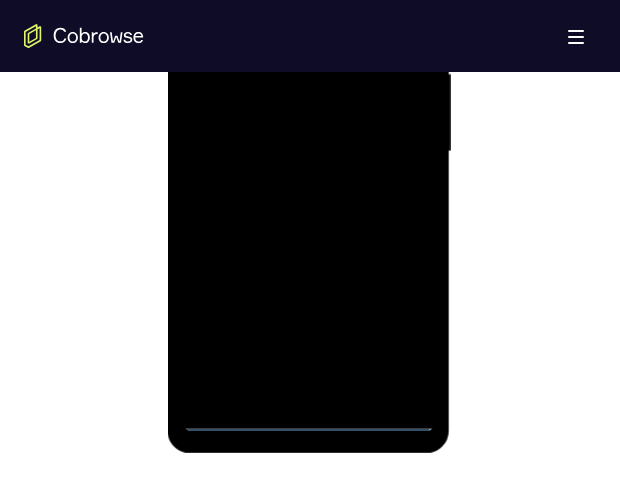 click at bounding box center (308, 152) 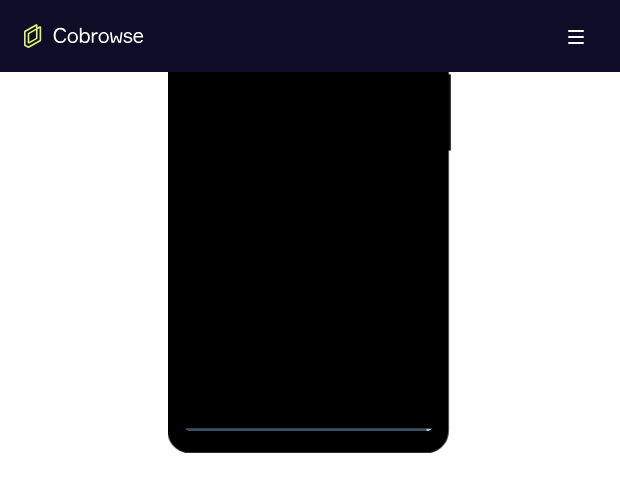 click at bounding box center [308, 152] 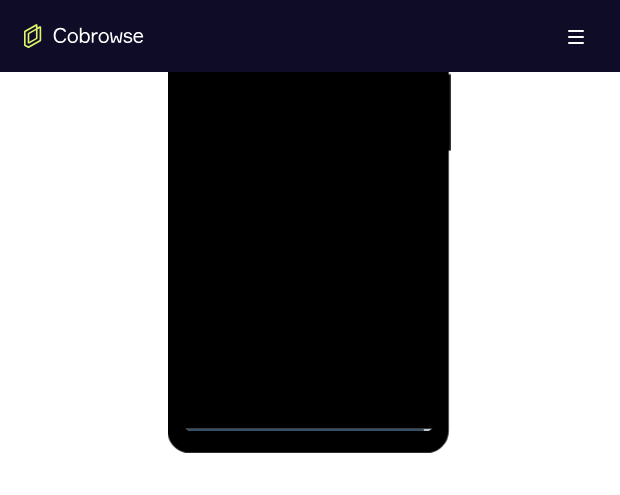 click at bounding box center (308, 152) 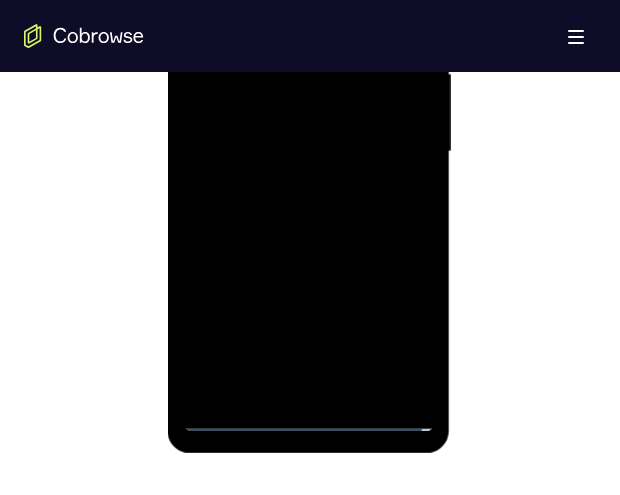 click at bounding box center (308, 152) 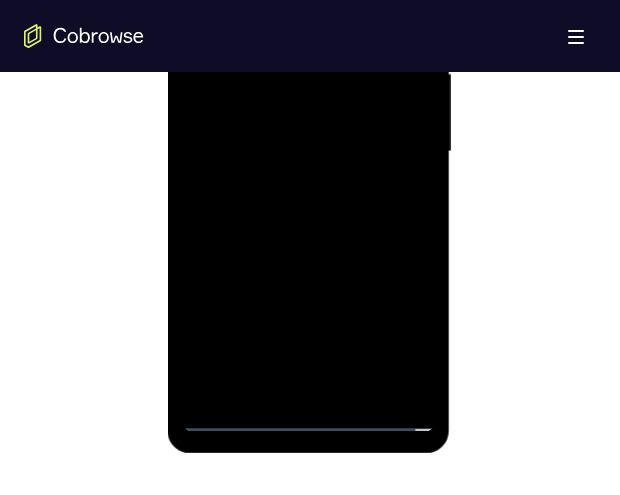 click at bounding box center [308, 152] 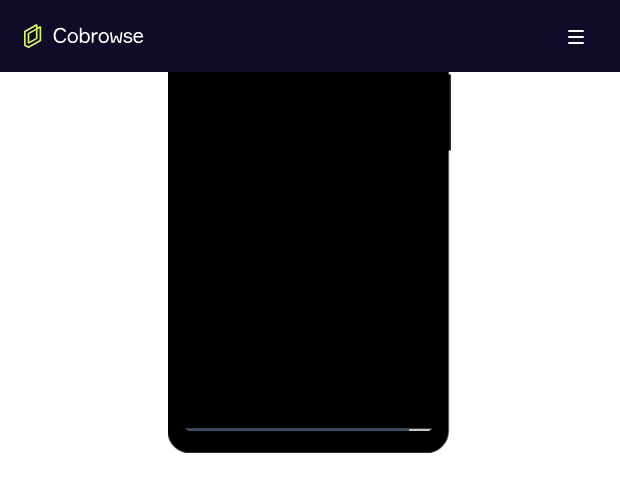 click at bounding box center [308, 152] 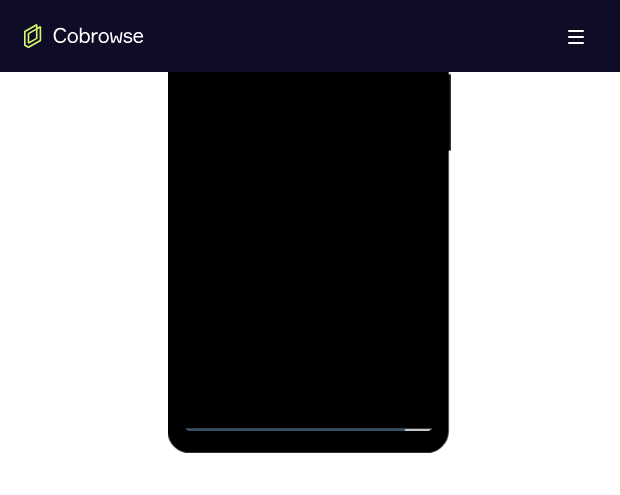 click at bounding box center [308, 152] 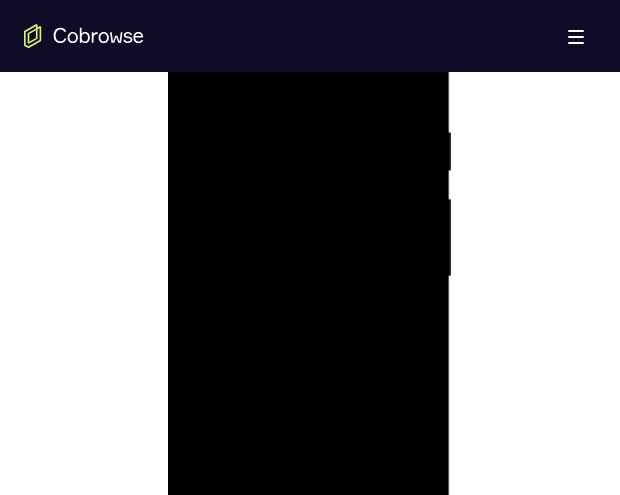 scroll, scrollTop: 1142, scrollLeft: 0, axis: vertical 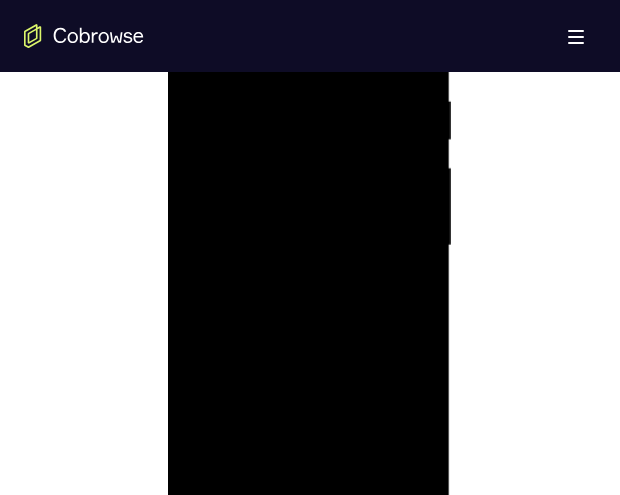 click at bounding box center (308, 246) 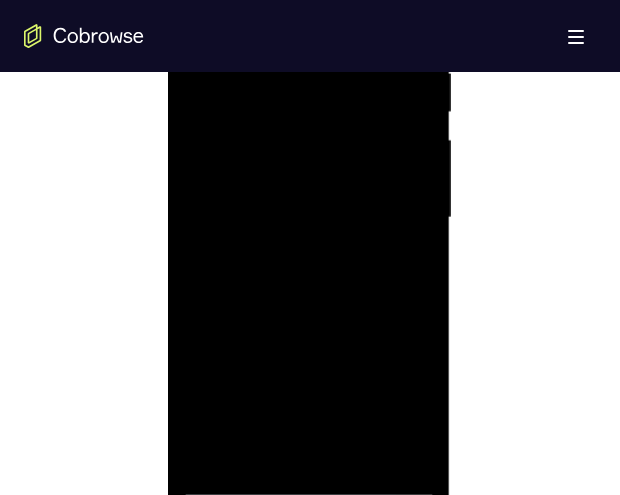 scroll, scrollTop: 1052, scrollLeft: 0, axis: vertical 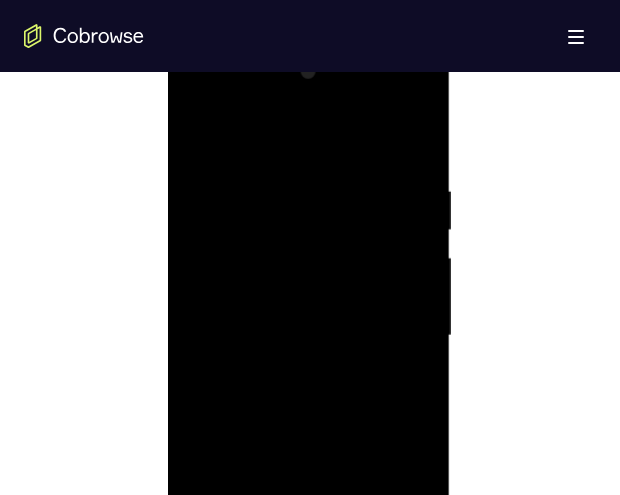 click at bounding box center (308, 336) 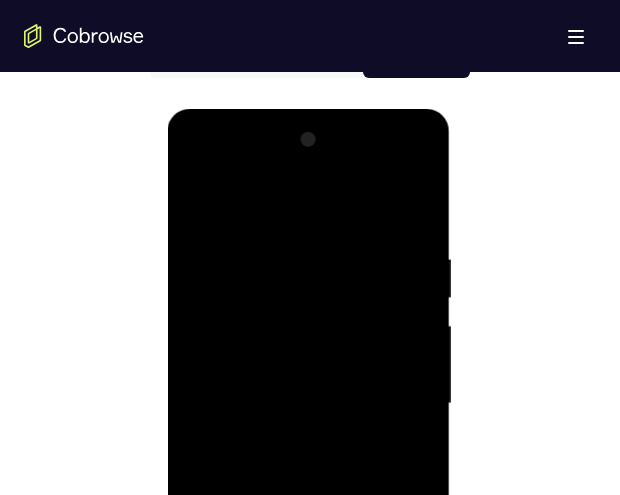 click at bounding box center [308, 404] 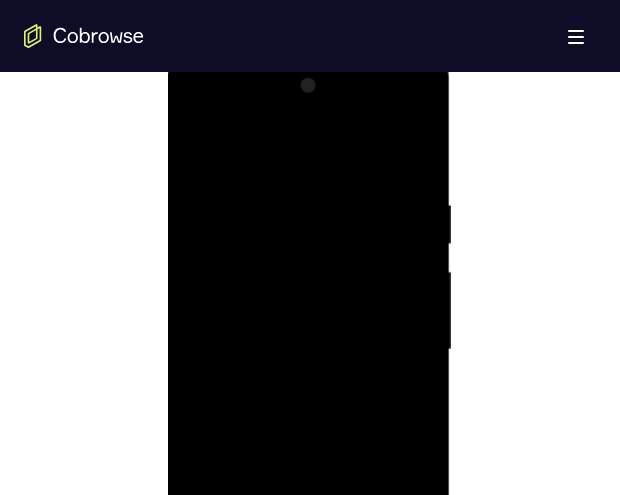 scroll, scrollTop: 1151, scrollLeft: 0, axis: vertical 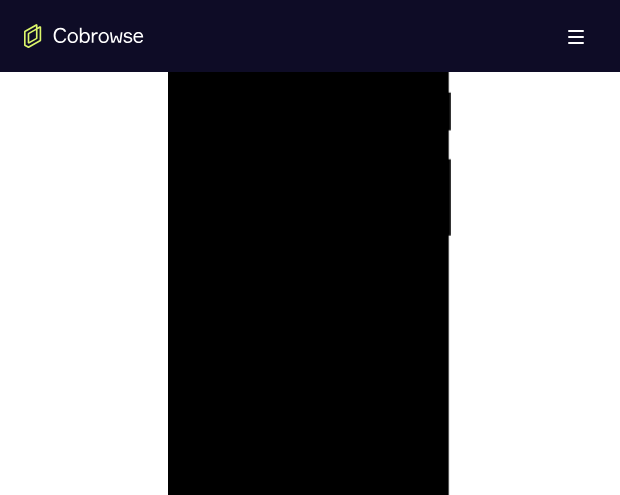 click at bounding box center (308, 237) 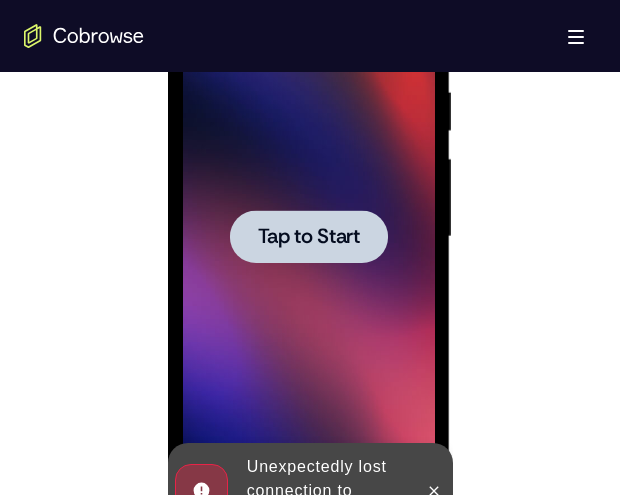click at bounding box center [308, 237] 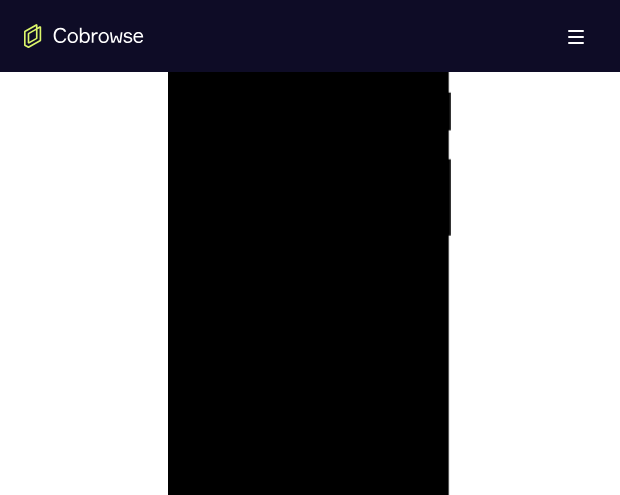 click at bounding box center [308, 237] 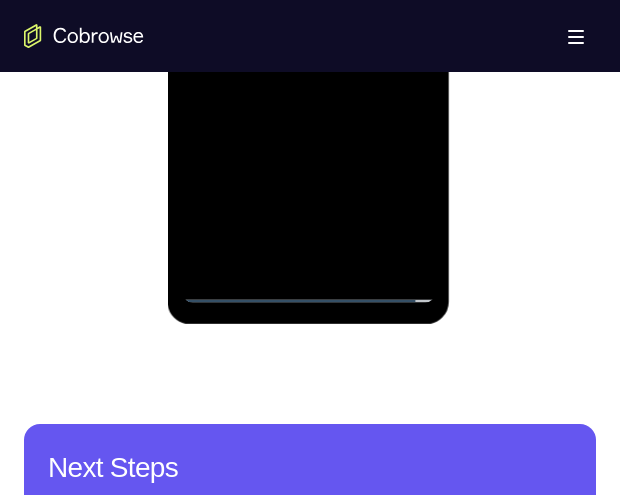 click at bounding box center (308, 23) 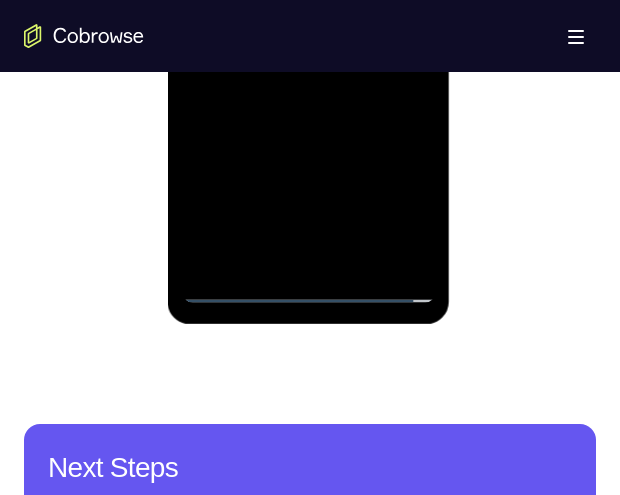 click at bounding box center (308, 23) 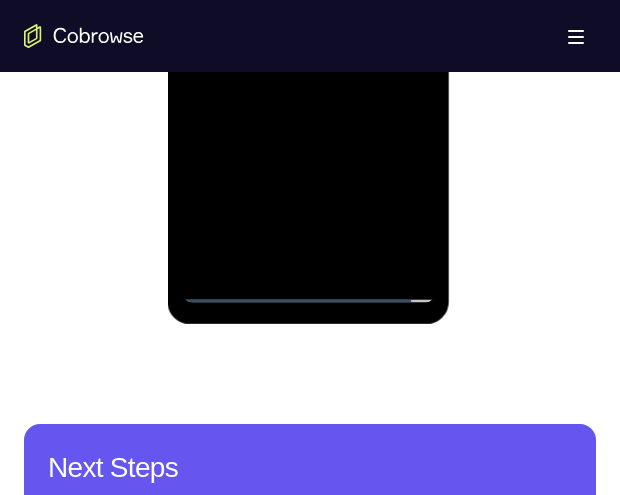 click at bounding box center (308, 23) 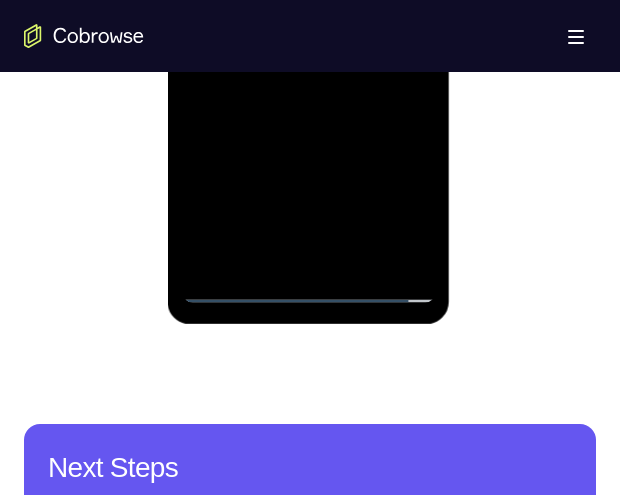 click at bounding box center (308, 23) 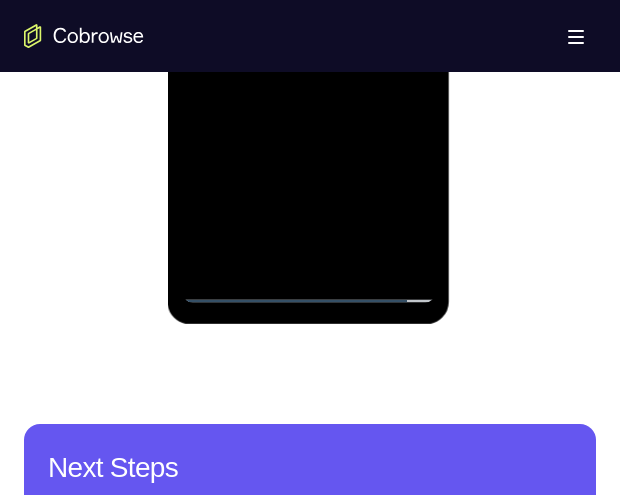 click at bounding box center (308, 23) 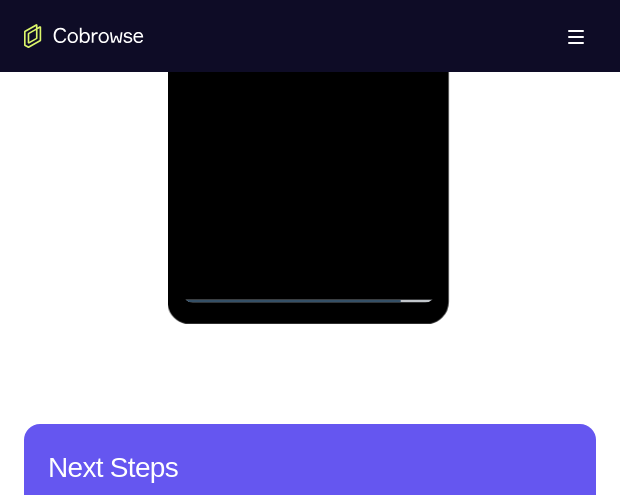click at bounding box center [308, 23] 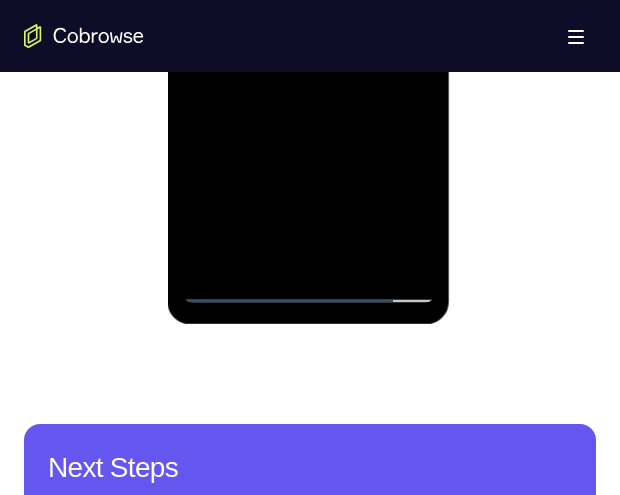 click at bounding box center [308, 23] 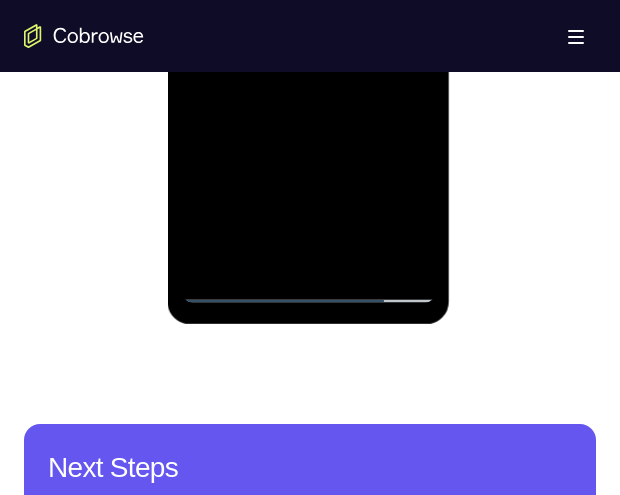click at bounding box center (308, 23) 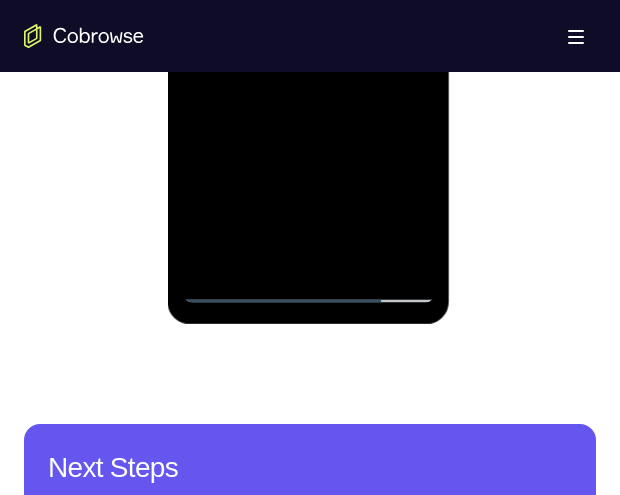 click at bounding box center (308, 23) 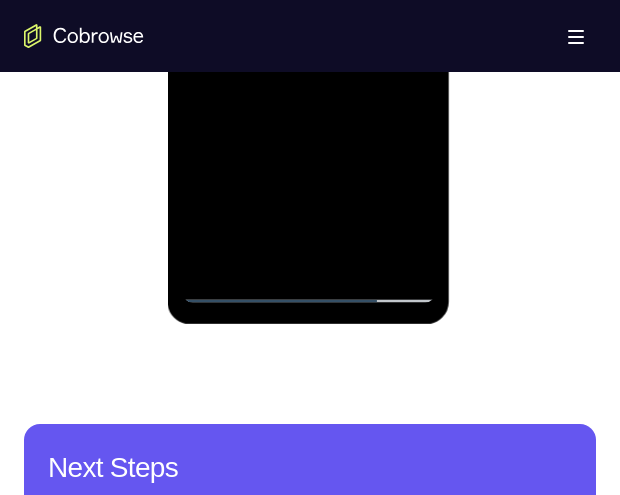 click at bounding box center (308, 23) 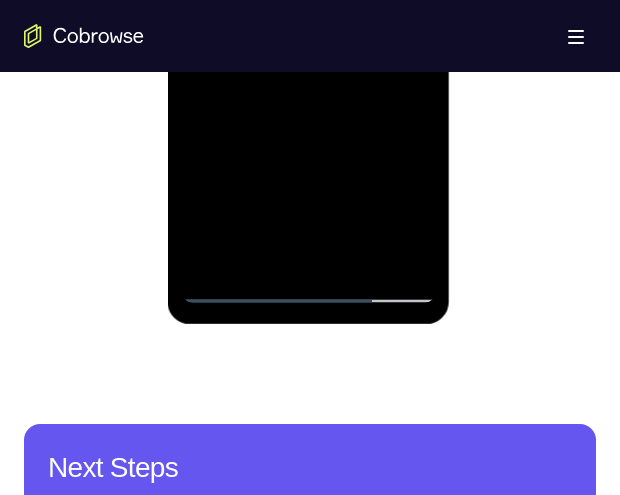 click at bounding box center (308, 23) 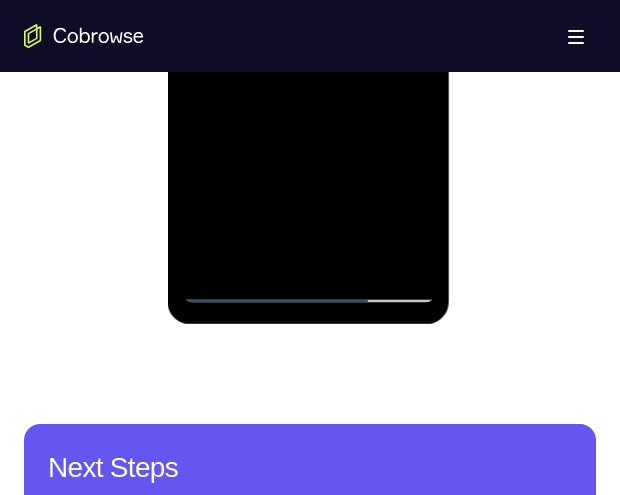 click at bounding box center (308, 23) 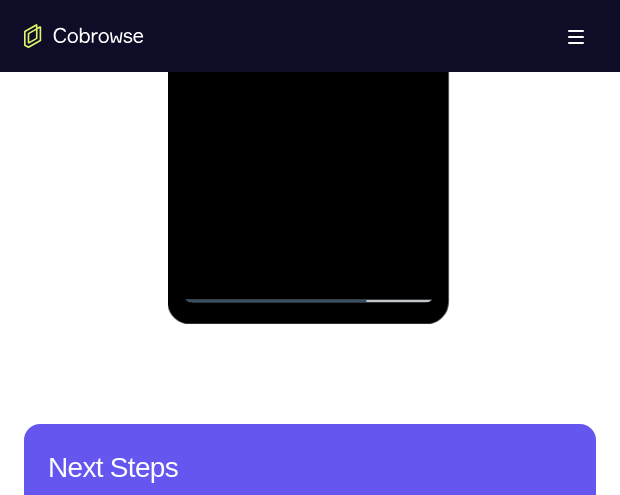 click at bounding box center (308, 23) 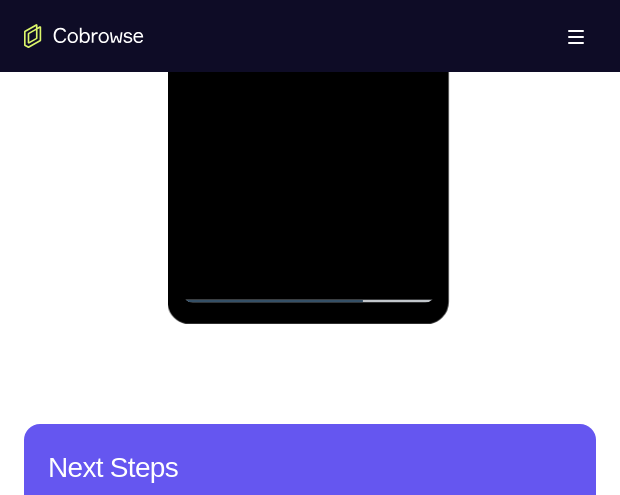 click at bounding box center [308, 23] 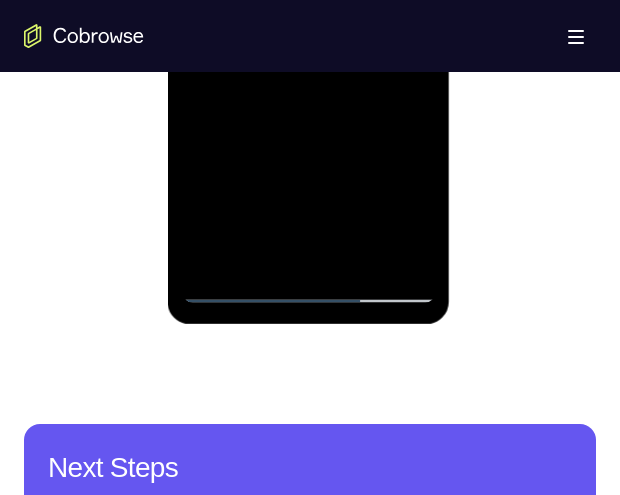click at bounding box center [308, 23] 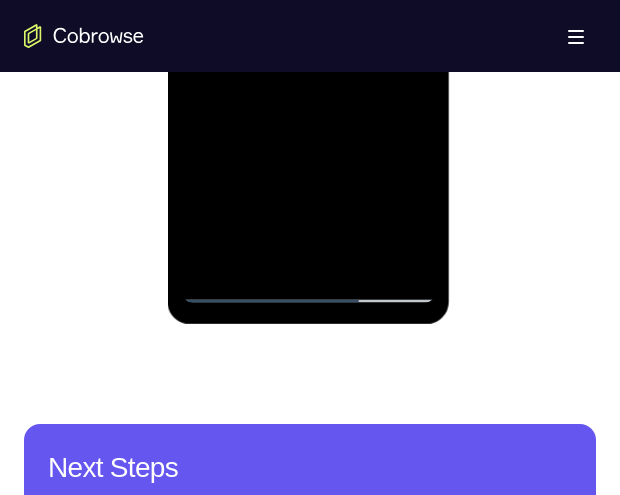 click at bounding box center [308, 23] 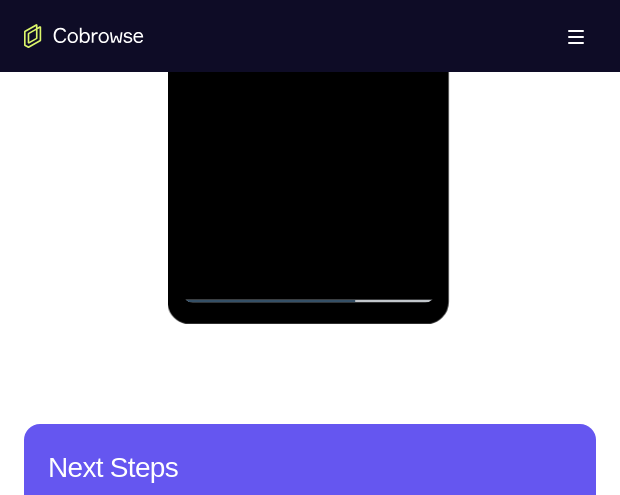 click at bounding box center [308, 23] 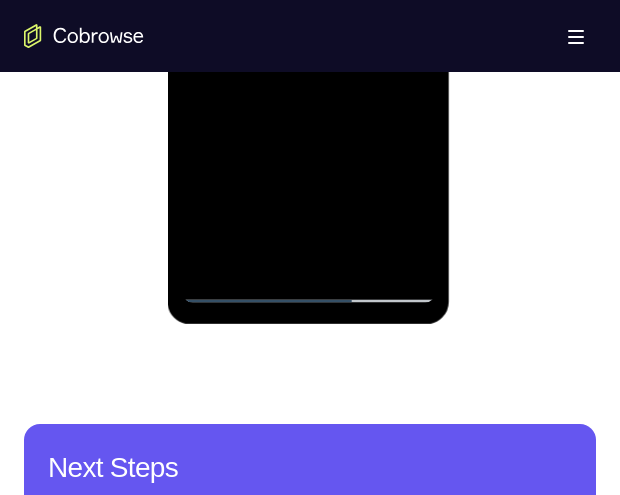 click at bounding box center [308, 23] 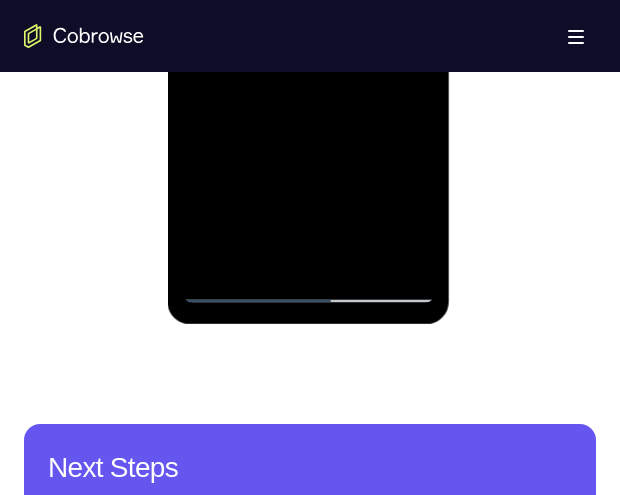 click at bounding box center (308, 23) 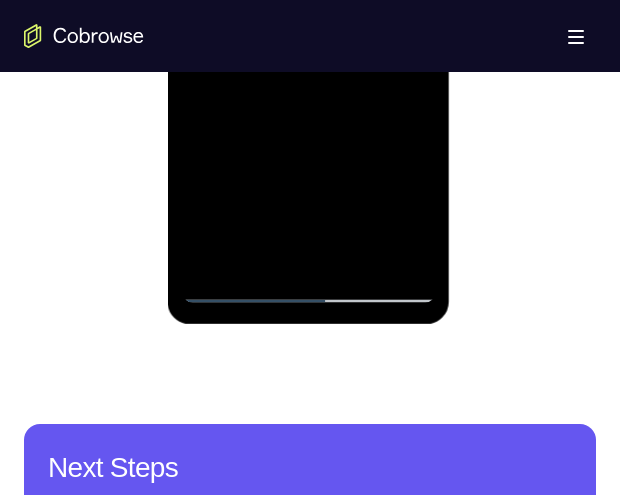 click at bounding box center (308, 23) 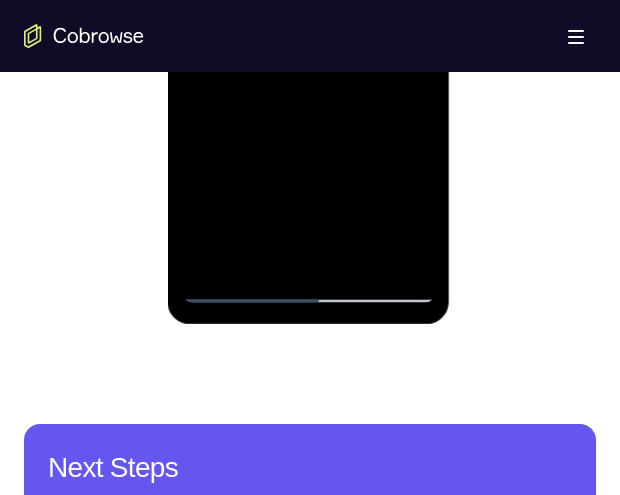 click at bounding box center [308, 23] 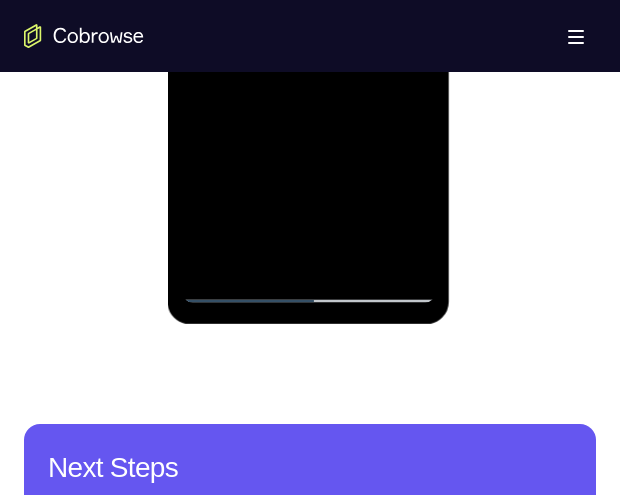 click at bounding box center [308, 23] 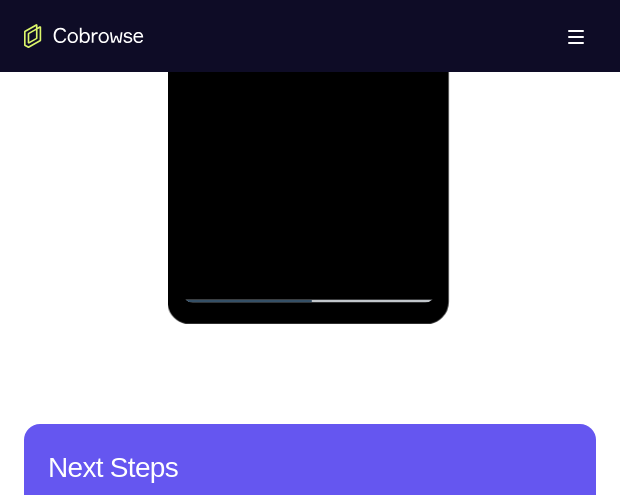 click at bounding box center [308, 23] 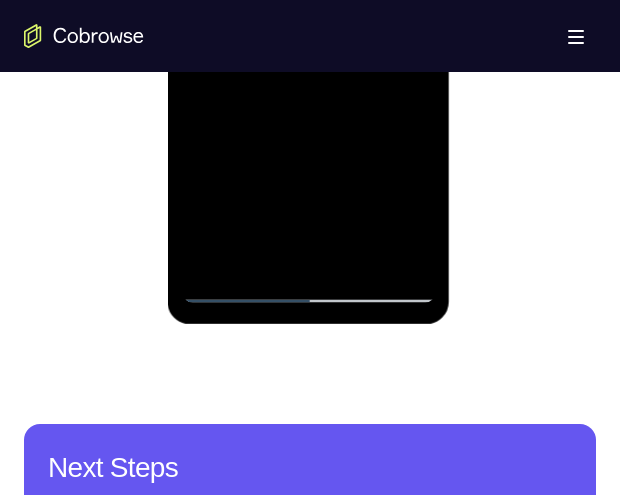 click at bounding box center (308, 23) 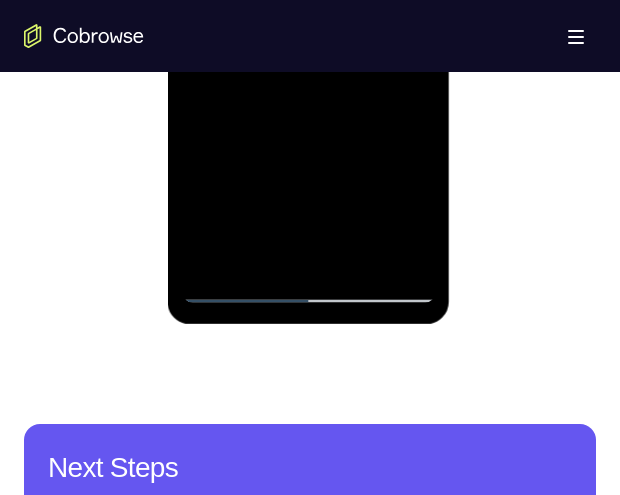 click at bounding box center (308, 23) 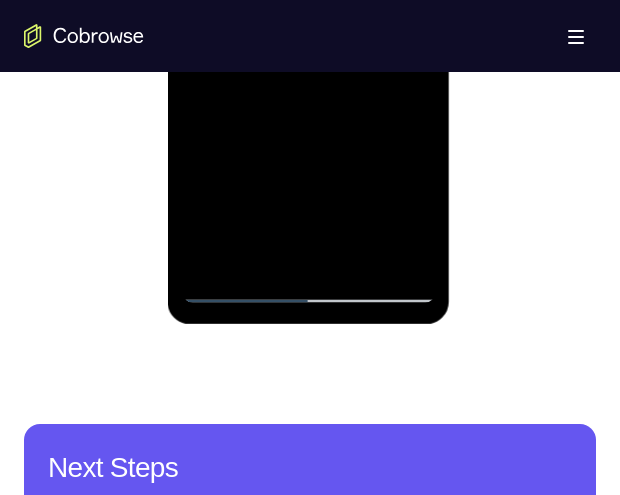 click at bounding box center (308, 23) 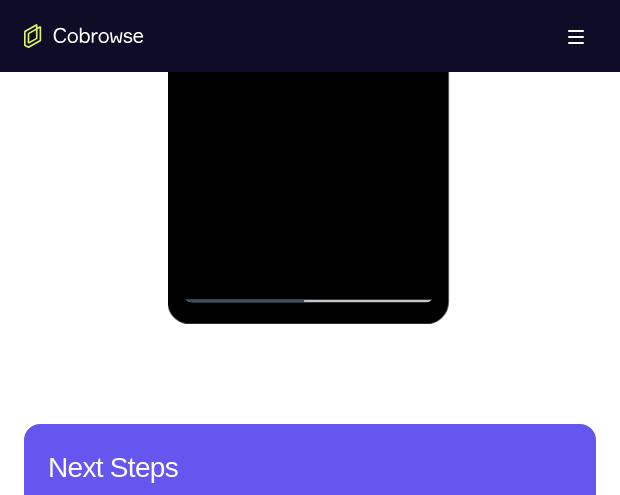 click at bounding box center [308, 23] 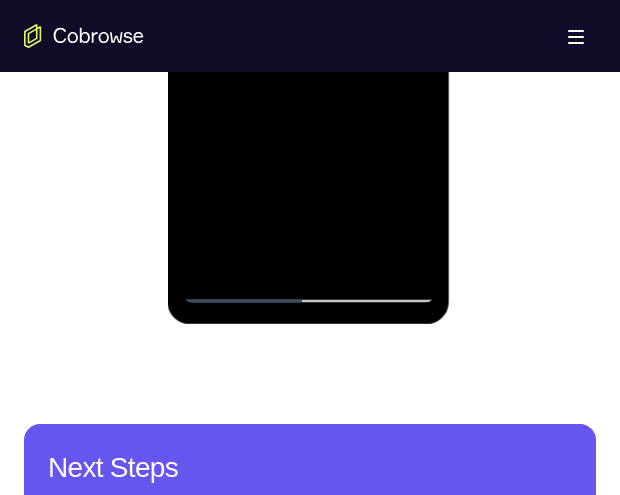 click at bounding box center [308, 23] 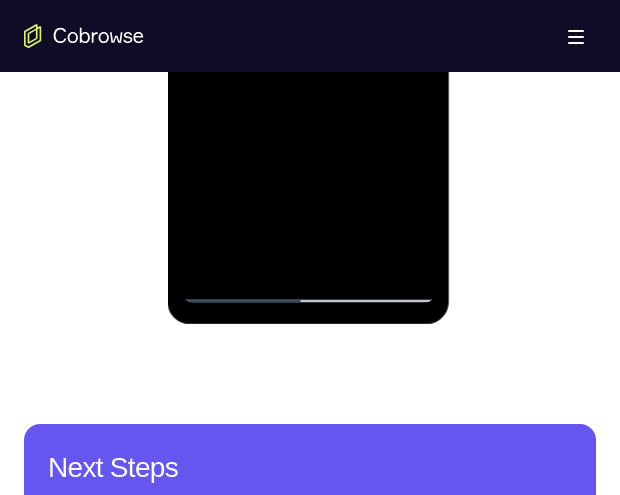 scroll, scrollTop: 1138, scrollLeft: 0, axis: vertical 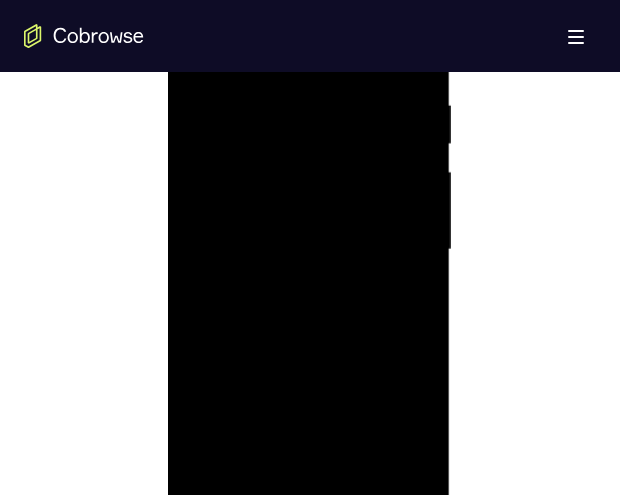 click at bounding box center [308, 250] 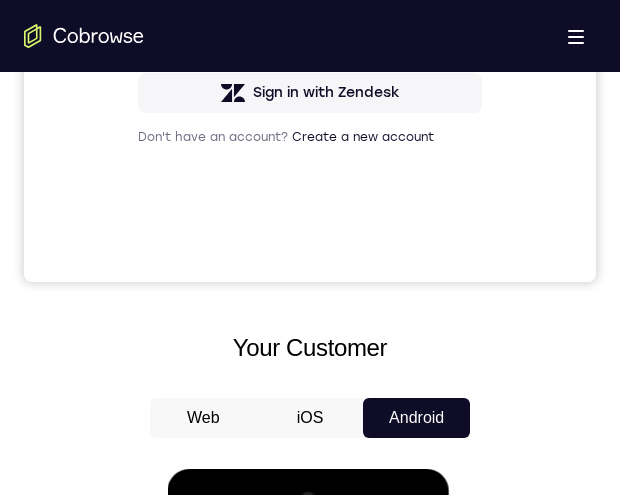 scroll, scrollTop: 0, scrollLeft: 0, axis: both 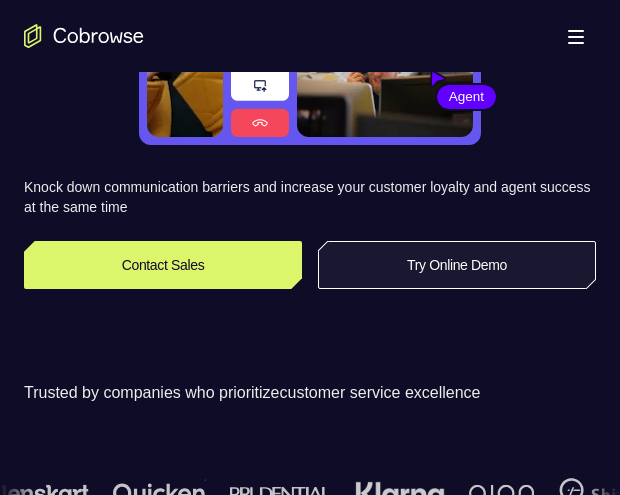 click on "Try Online Demo" at bounding box center (457, 265) 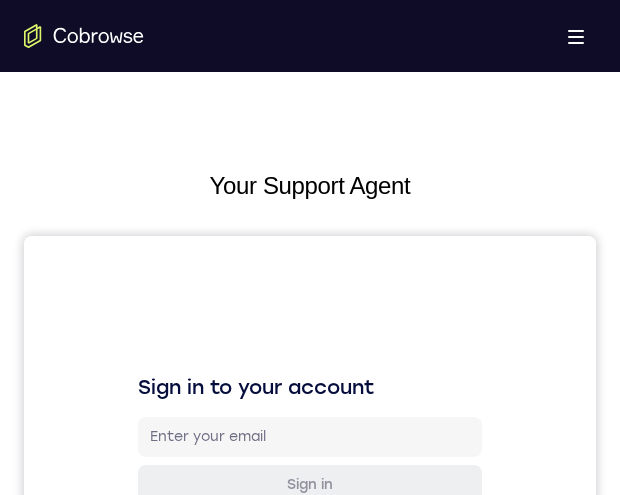 scroll, scrollTop: 0, scrollLeft: 0, axis: both 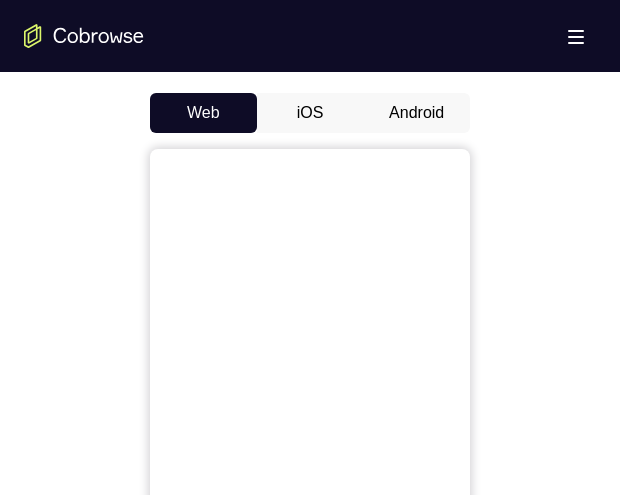 click on "Android" at bounding box center (416, 113) 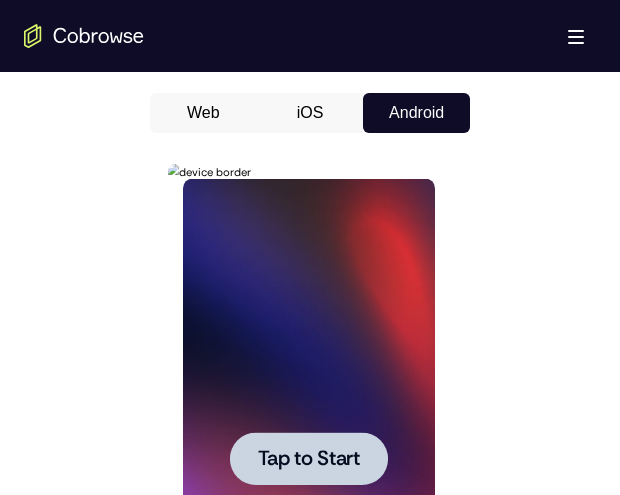 scroll, scrollTop: 1136, scrollLeft: 0, axis: vertical 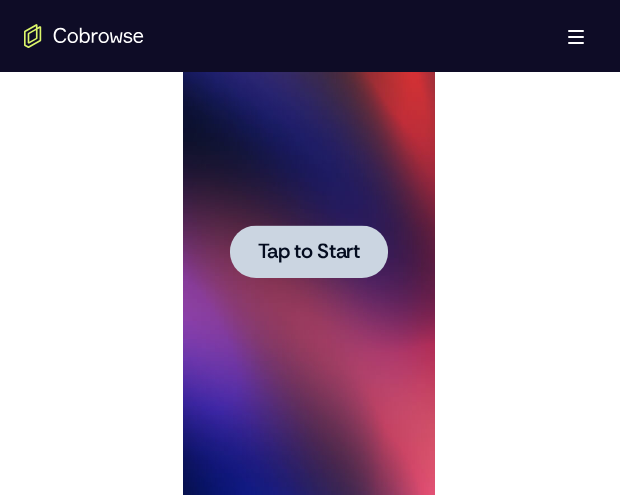 click at bounding box center [308, 251] 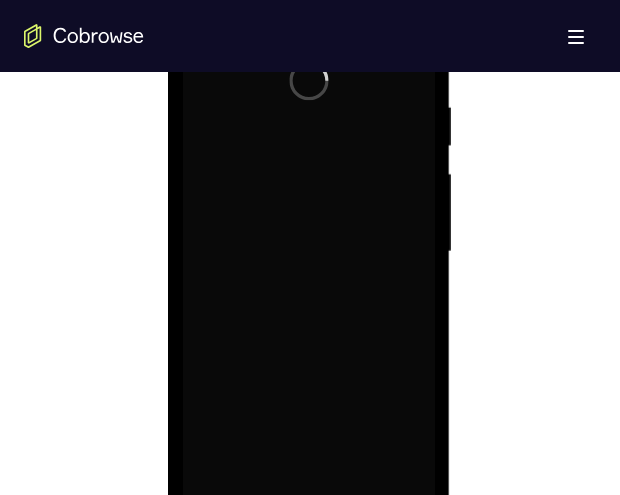scroll, scrollTop: 1247, scrollLeft: 0, axis: vertical 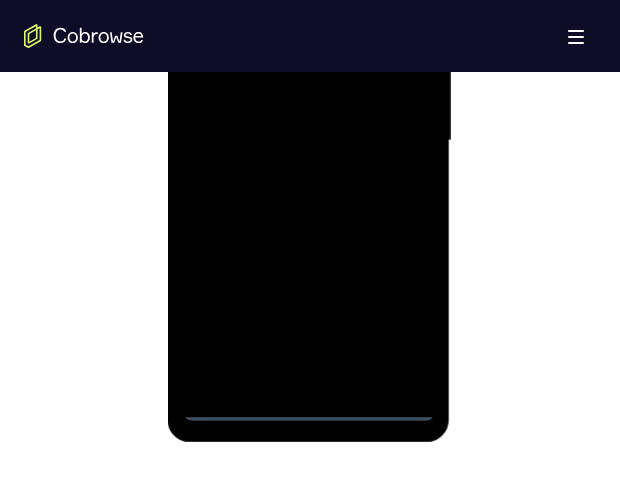 click at bounding box center (308, 141) 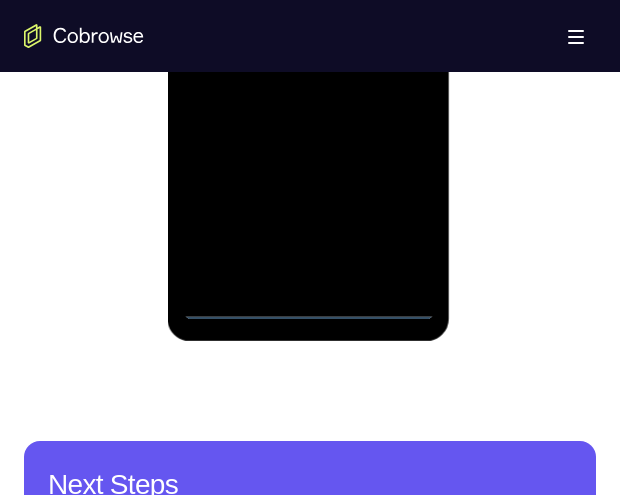 click at bounding box center [308, 40] 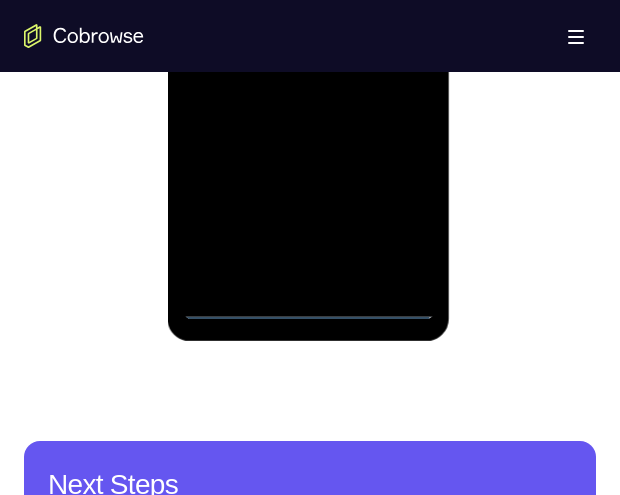 click at bounding box center (308, 40) 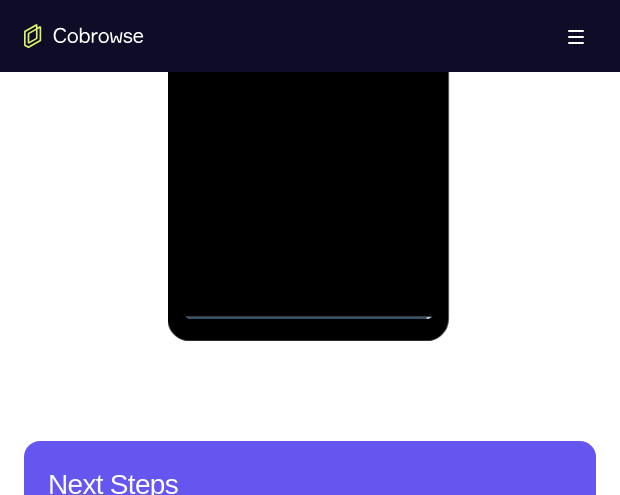 click at bounding box center (308, 40) 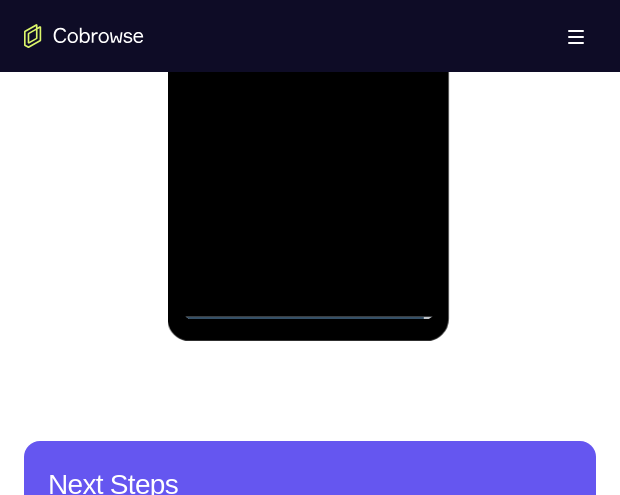 click at bounding box center (308, 40) 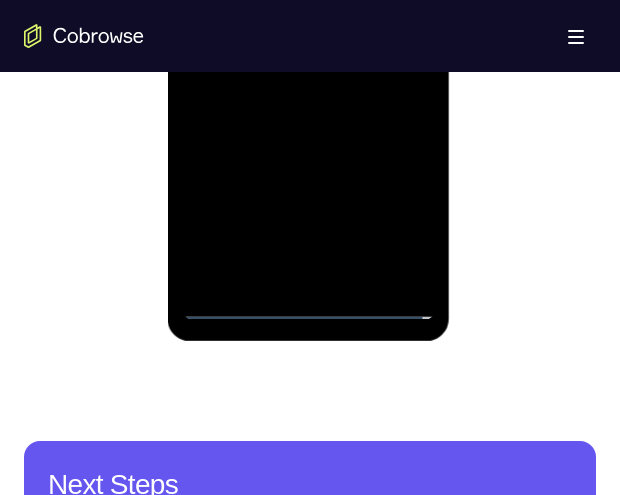 click at bounding box center [308, 40] 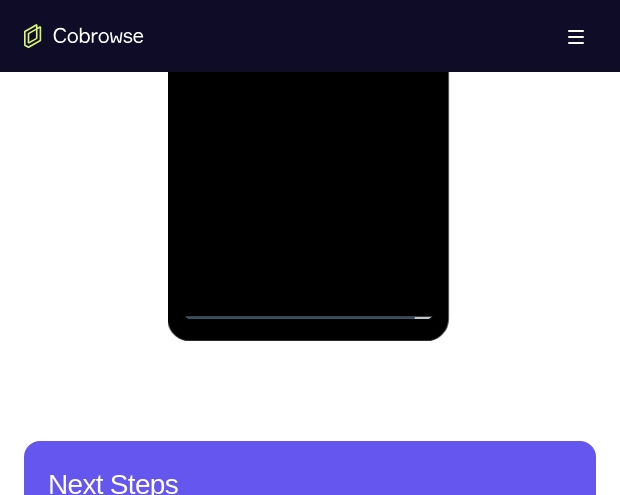 click at bounding box center [308, 40] 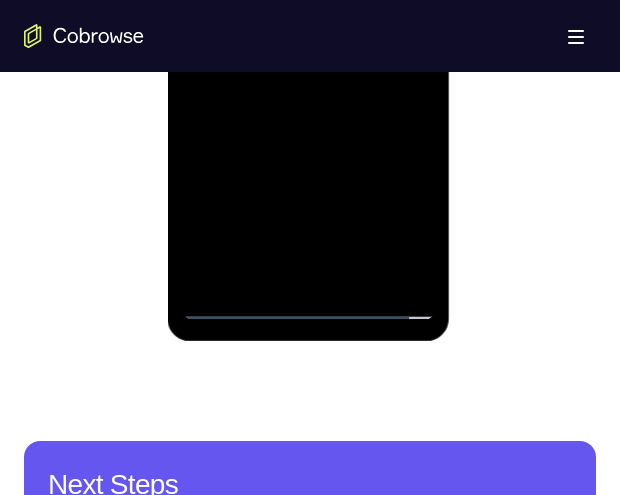 click at bounding box center [308, 40] 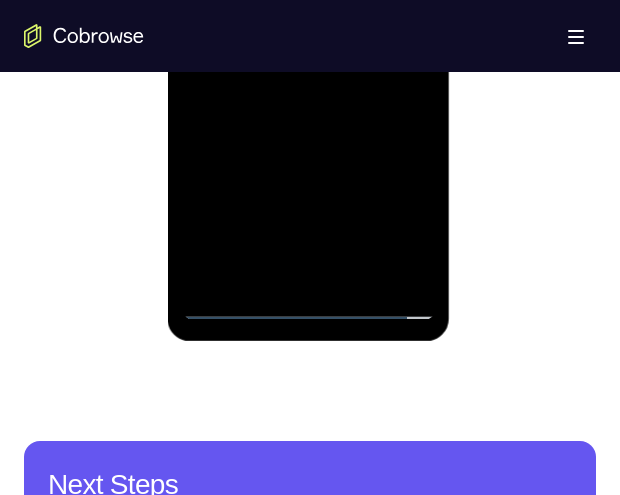 click at bounding box center [308, 40] 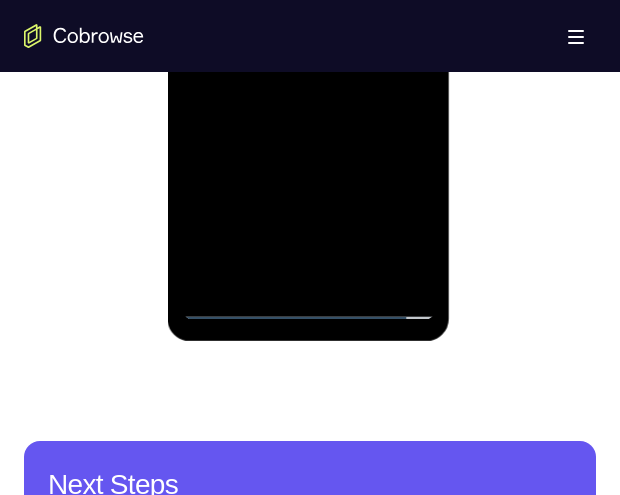 scroll, scrollTop: 1100, scrollLeft: 0, axis: vertical 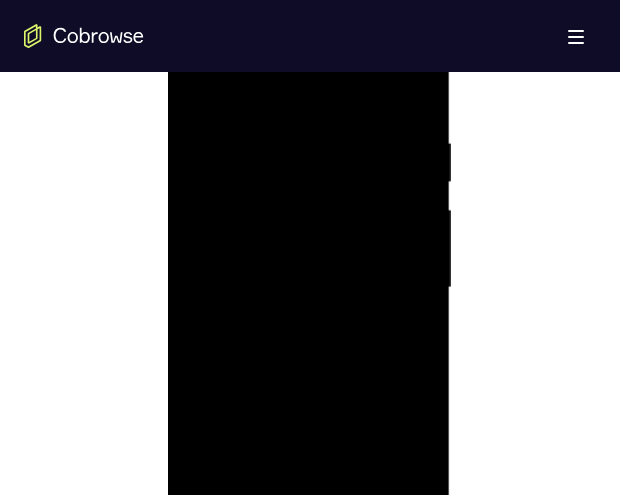 click at bounding box center (308, 288) 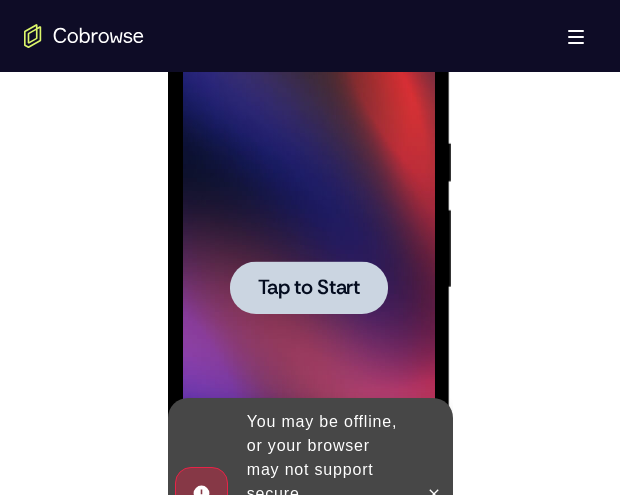 scroll, scrollTop: 1244, scrollLeft: 0, axis: vertical 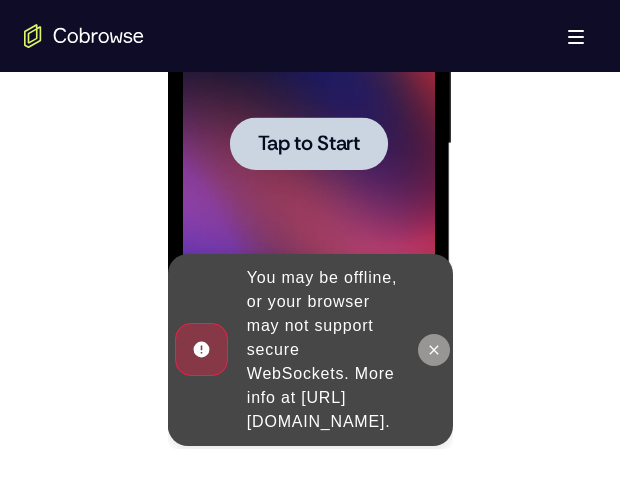 click 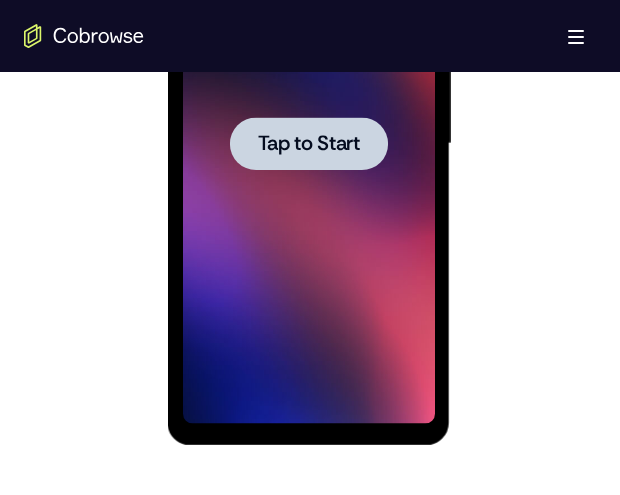 click at bounding box center [308, 144] 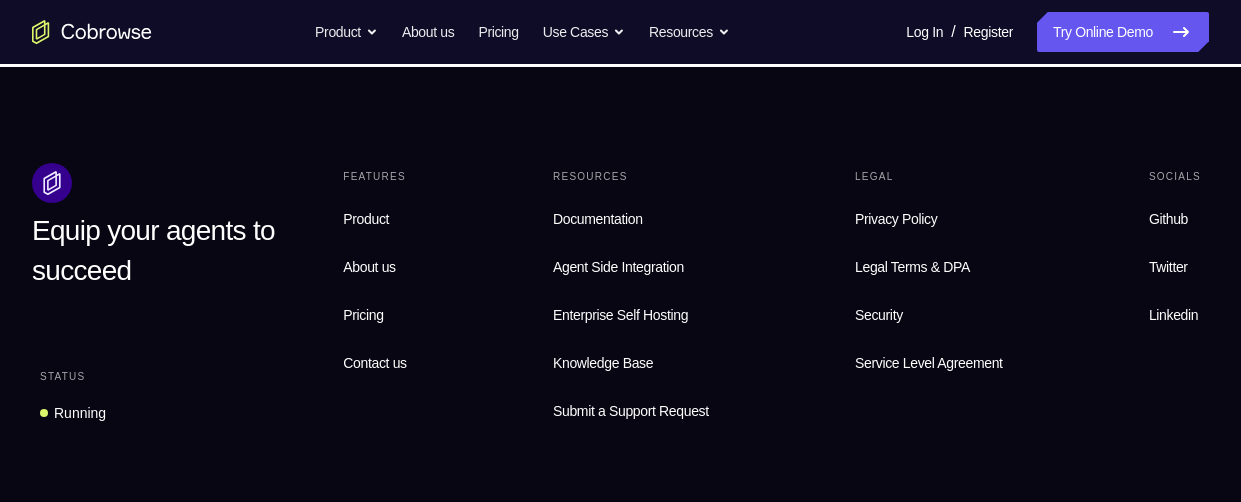 scroll, scrollTop: 526, scrollLeft: 0, axis: vertical 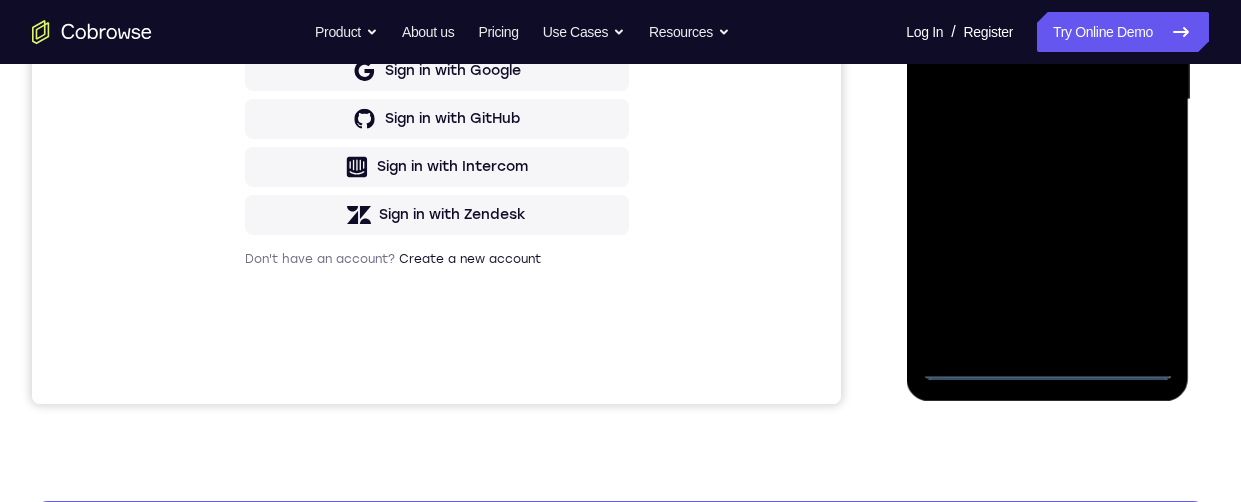 click at bounding box center (1047, 100) 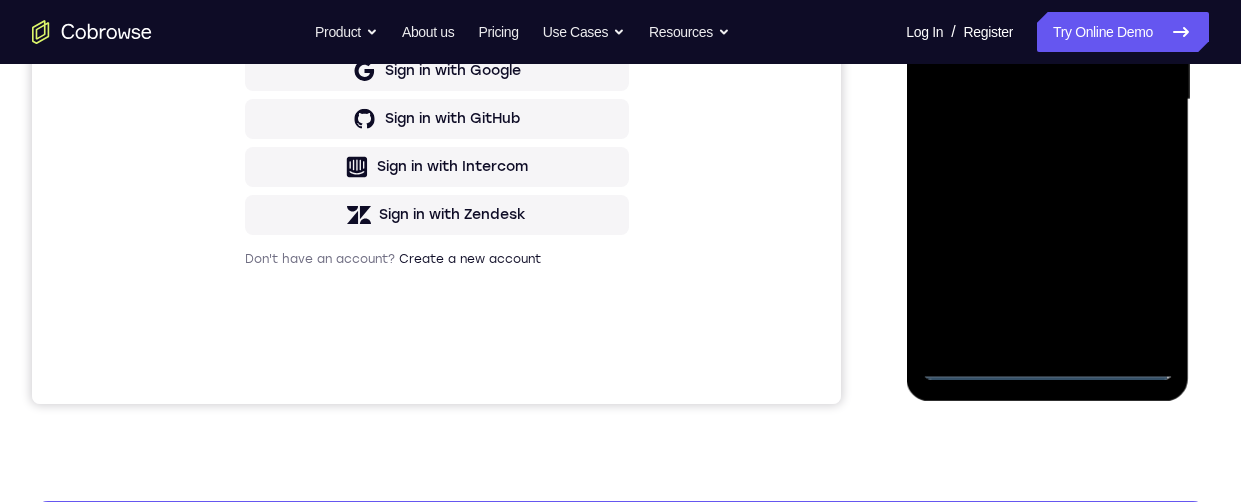click at bounding box center (1047, 100) 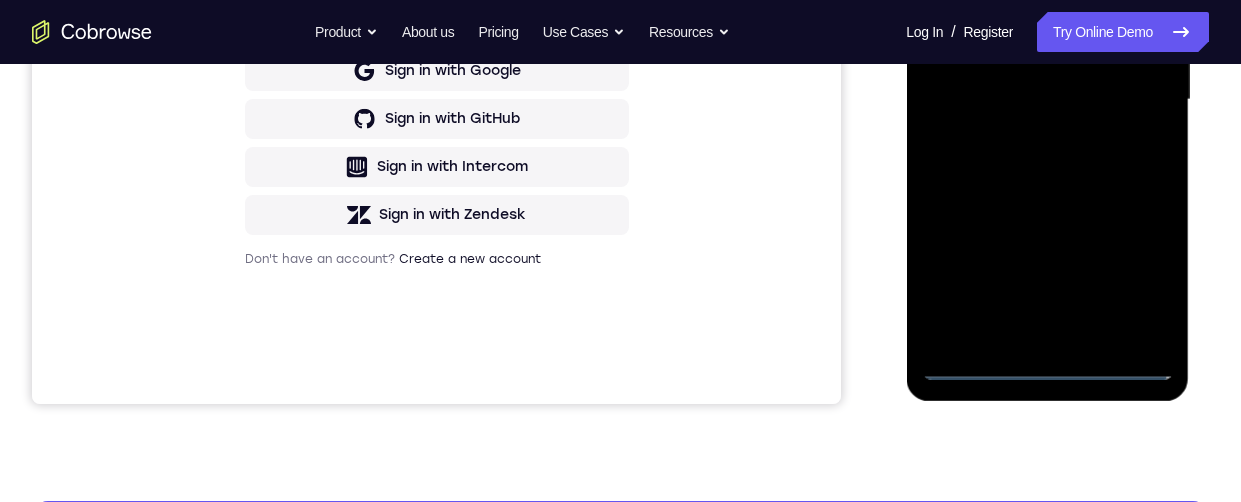 click at bounding box center (1047, 100) 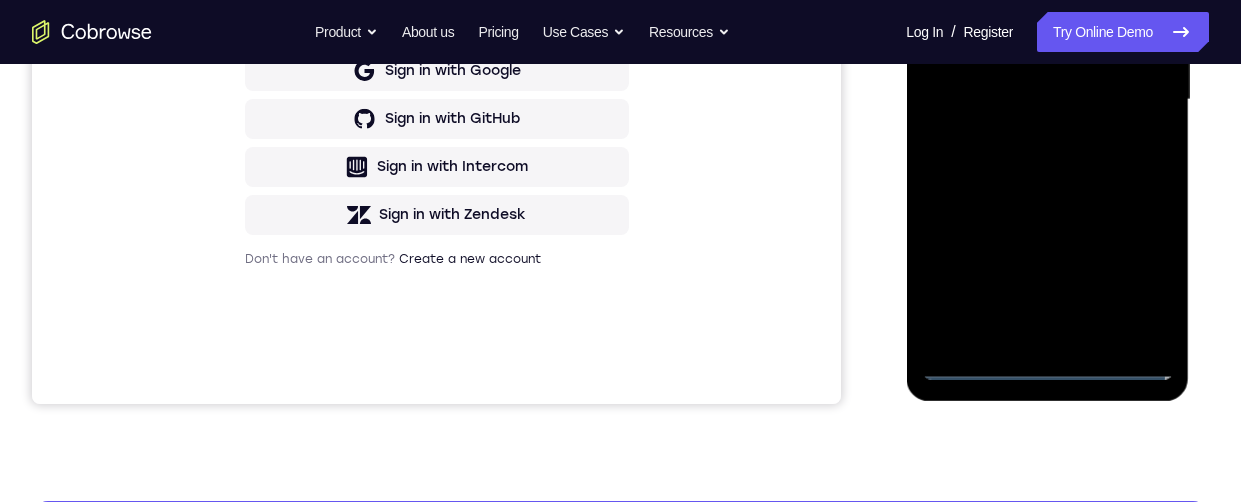 click at bounding box center [1047, 100] 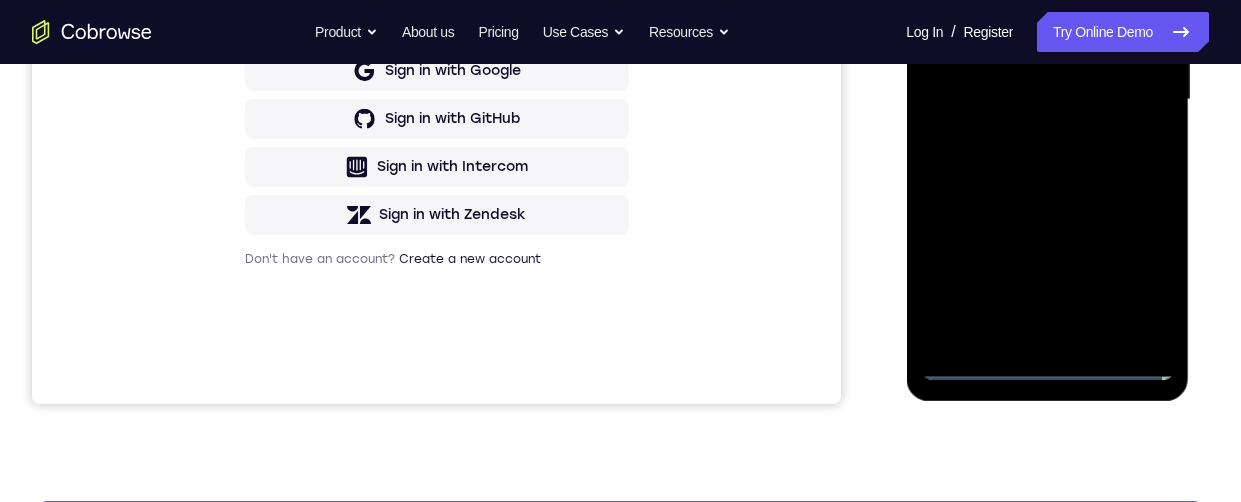 click at bounding box center (1047, 100) 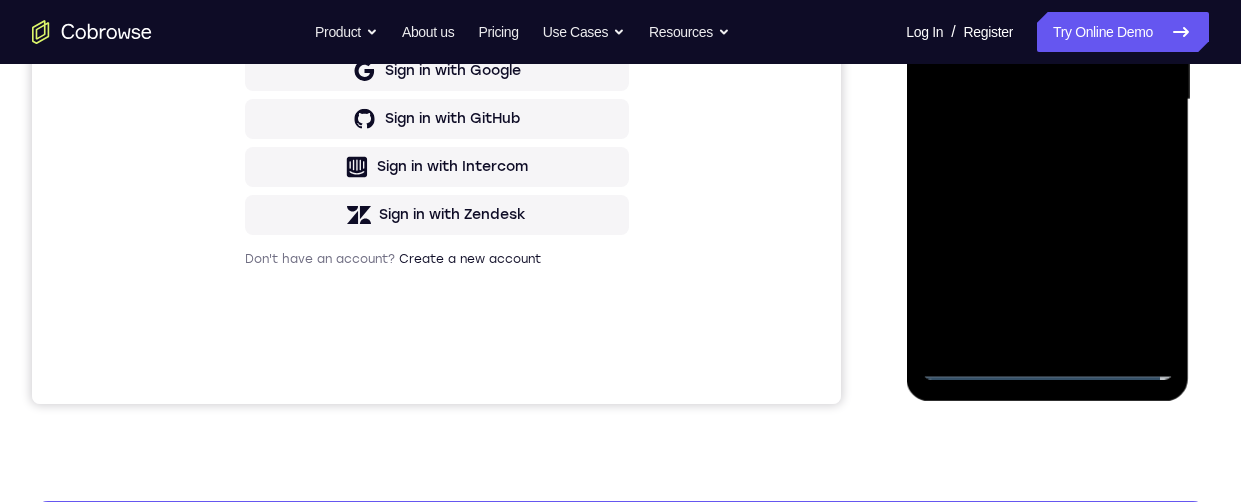click at bounding box center [1047, 100] 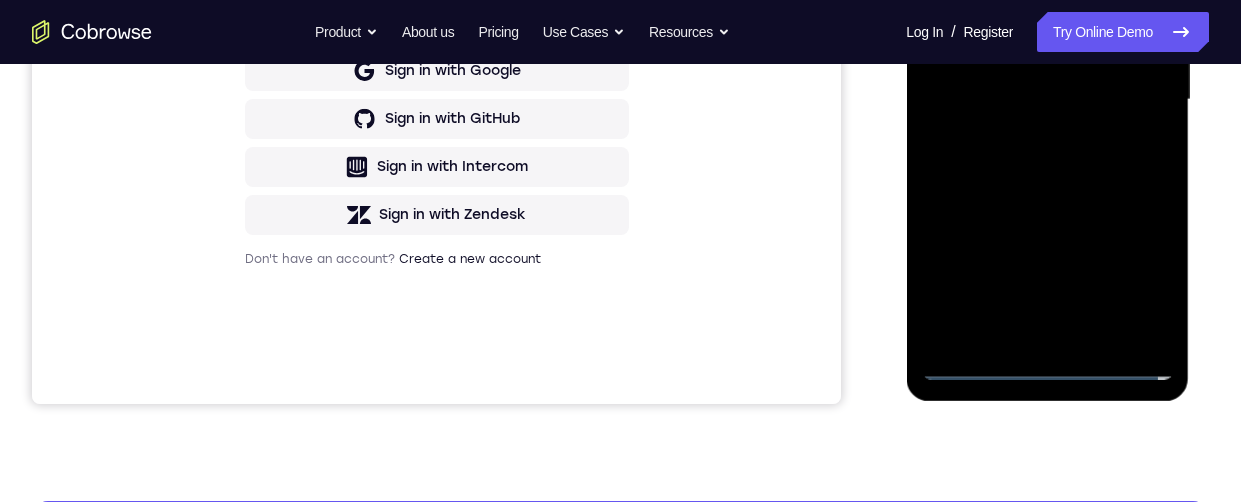 click at bounding box center [1047, 100] 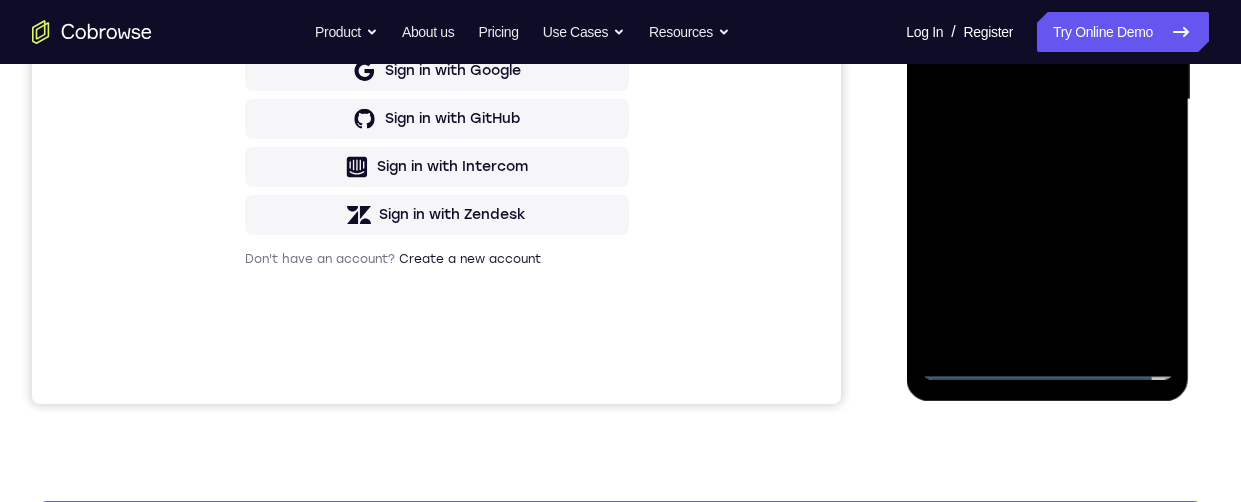 click at bounding box center (1047, 100) 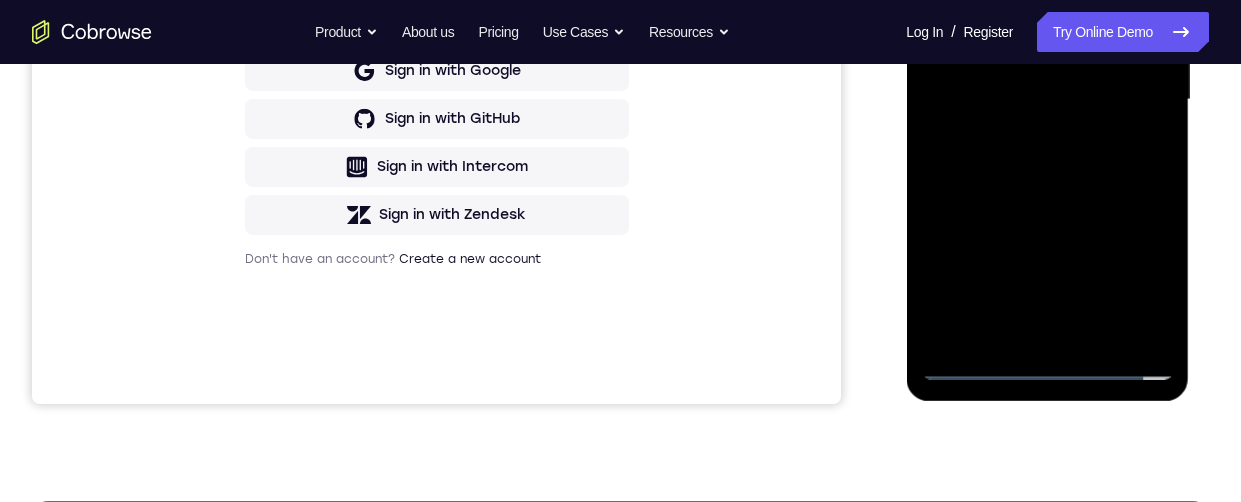 click at bounding box center [1047, 100] 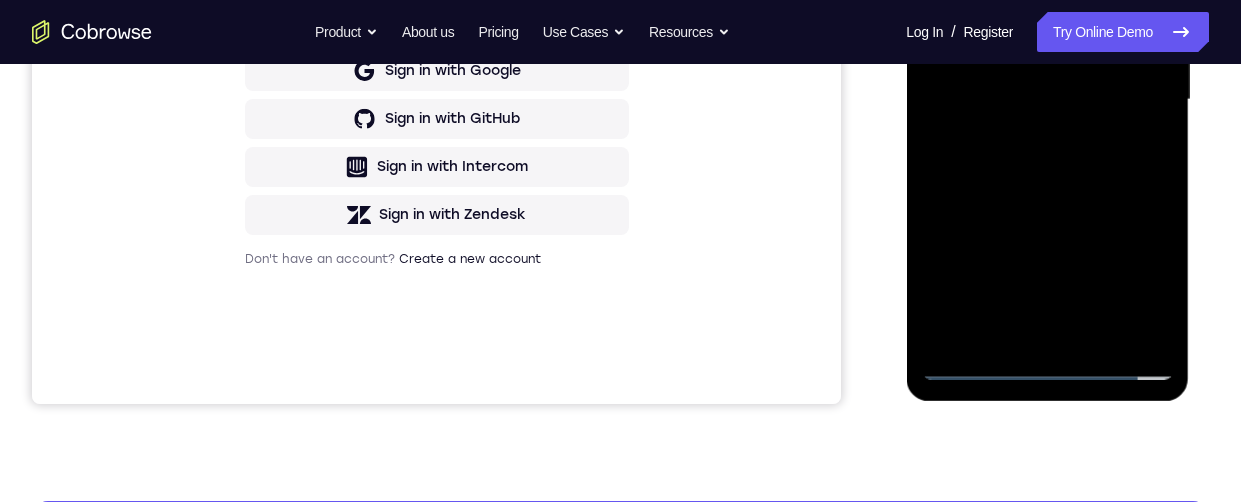 click at bounding box center [1047, 100] 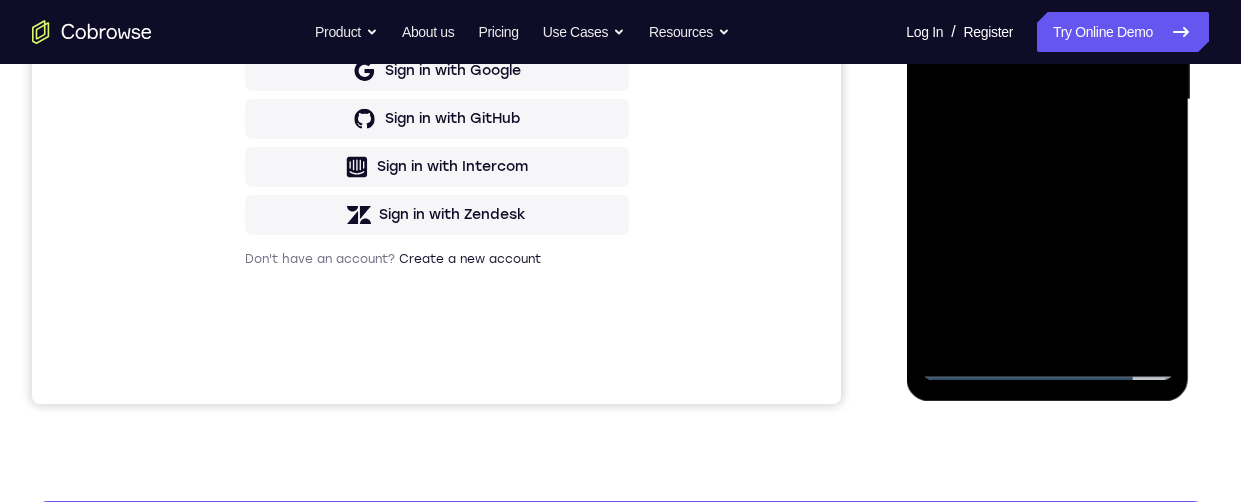 click at bounding box center (1047, 100) 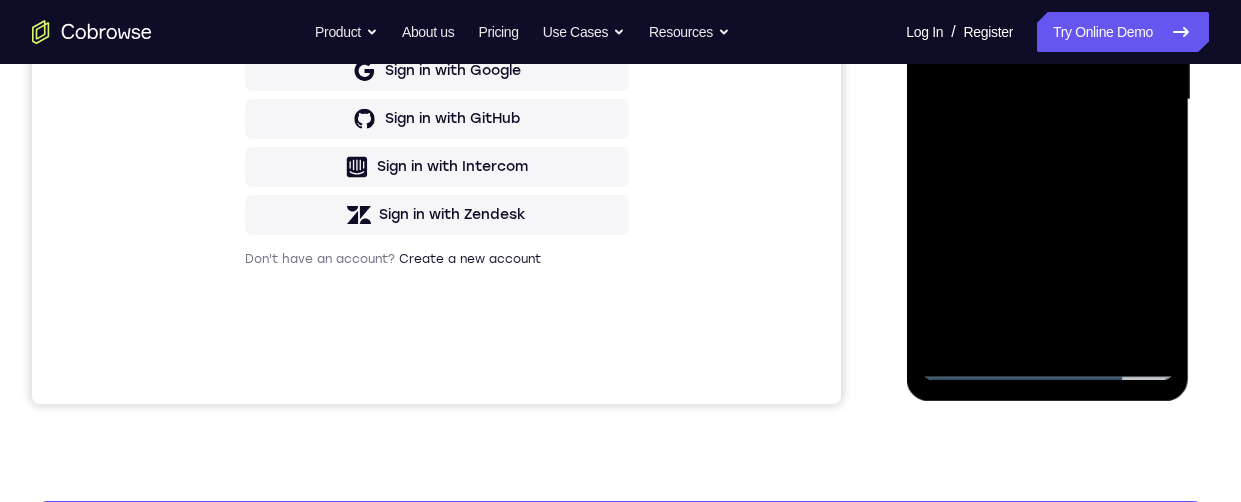 click at bounding box center (1047, 100) 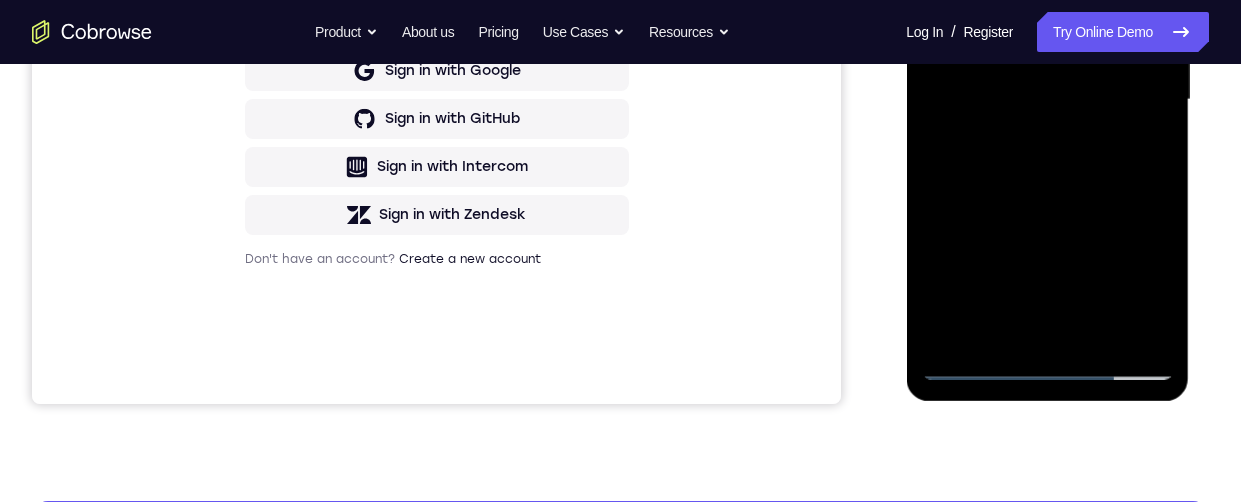 scroll, scrollTop: 305, scrollLeft: 0, axis: vertical 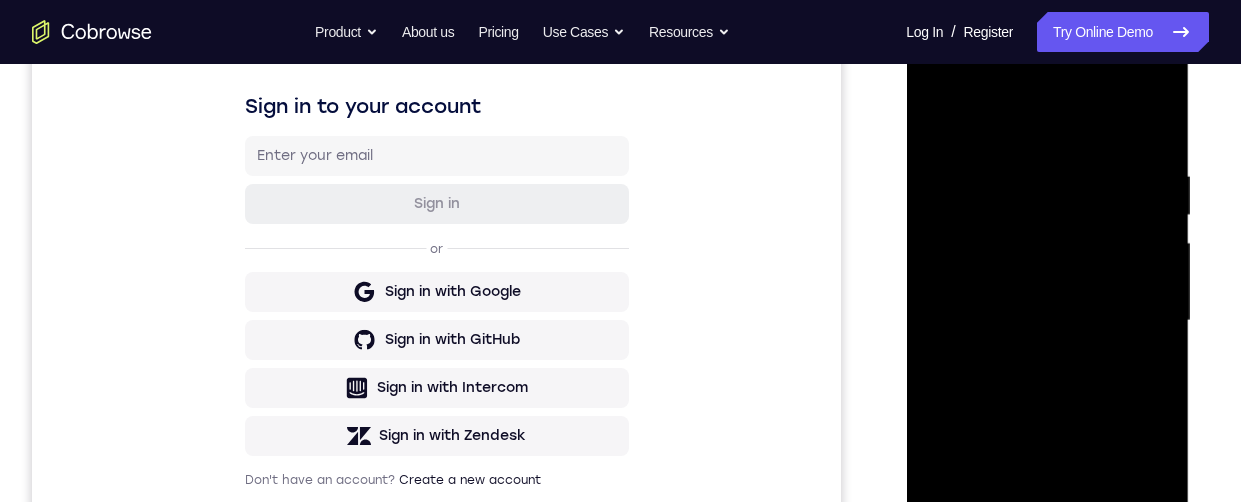 click at bounding box center [1047, 321] 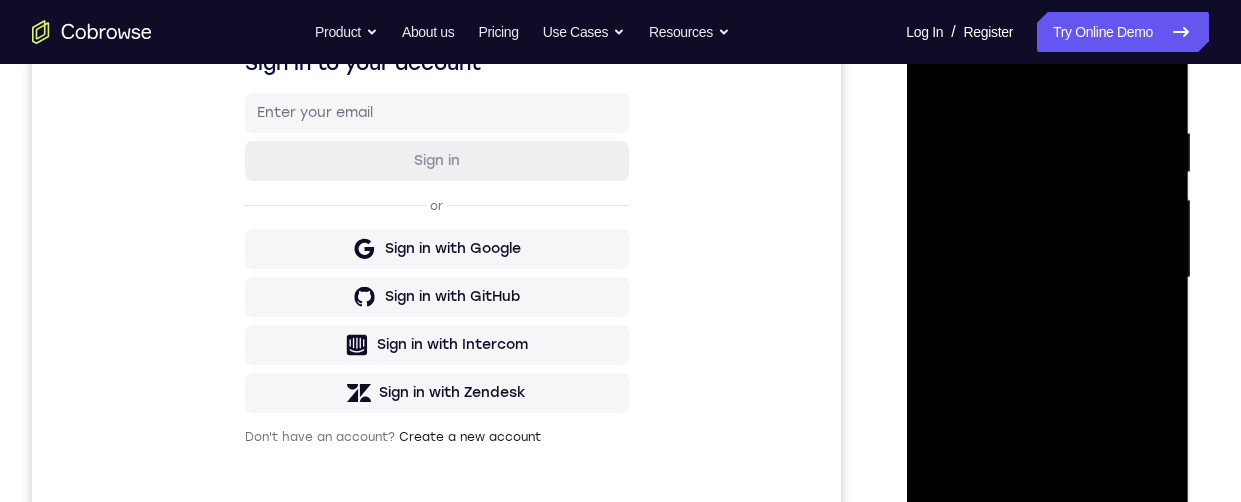 scroll, scrollTop: 395, scrollLeft: 0, axis: vertical 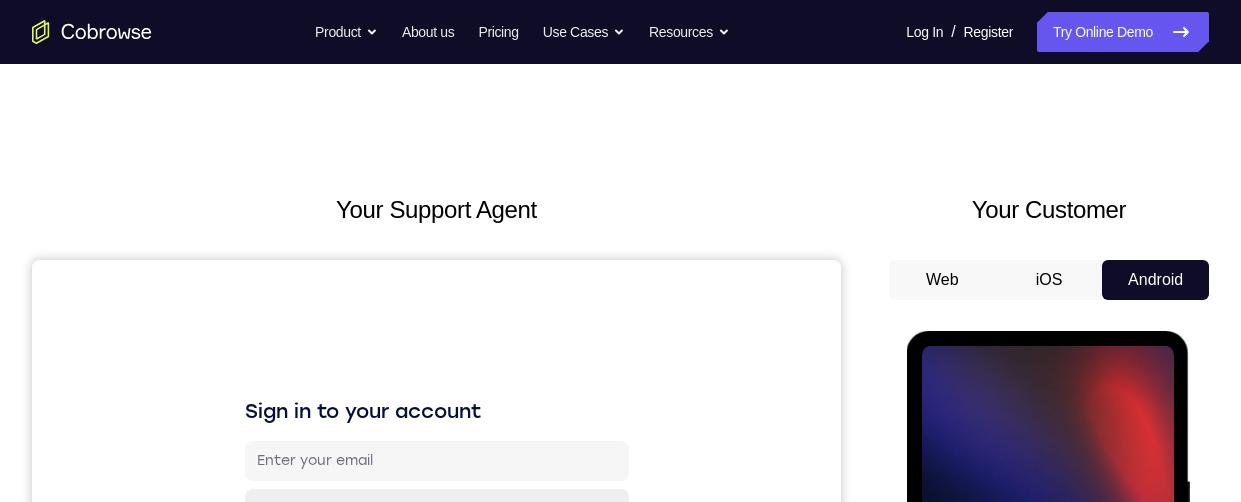click at bounding box center (1047, 626) 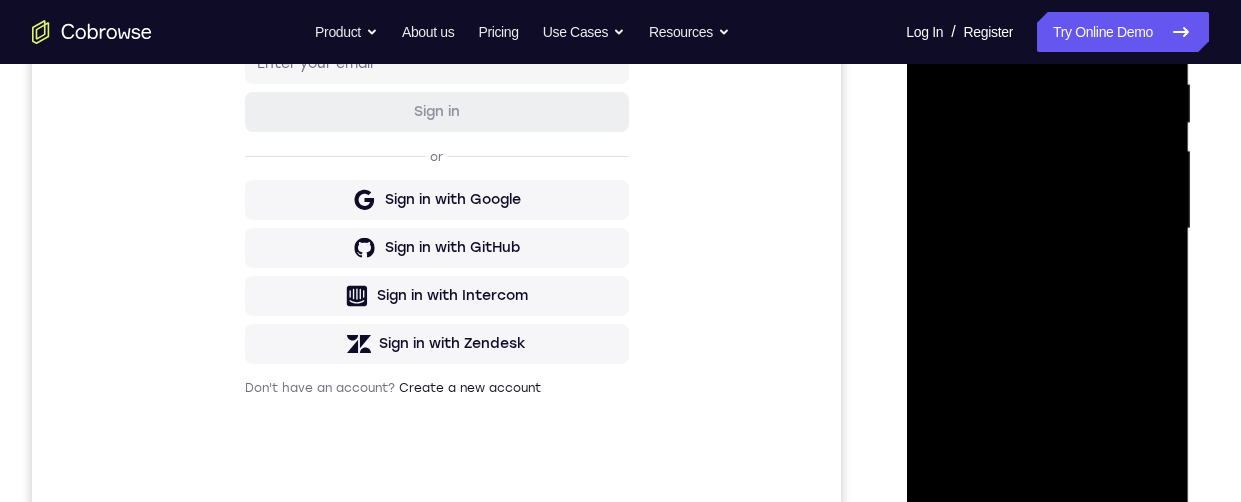scroll, scrollTop: 560, scrollLeft: 0, axis: vertical 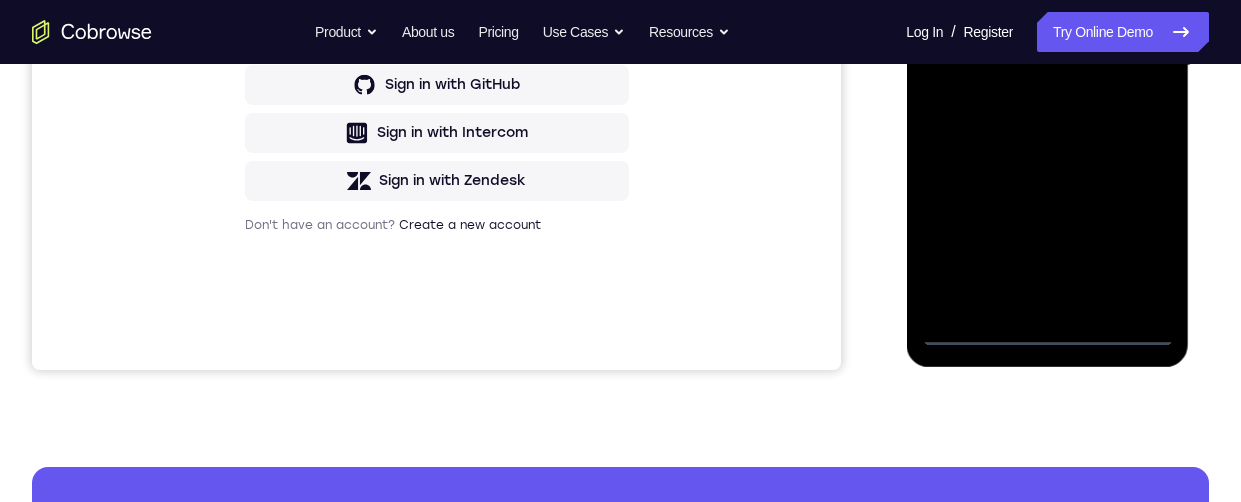 click at bounding box center [1047, 66] 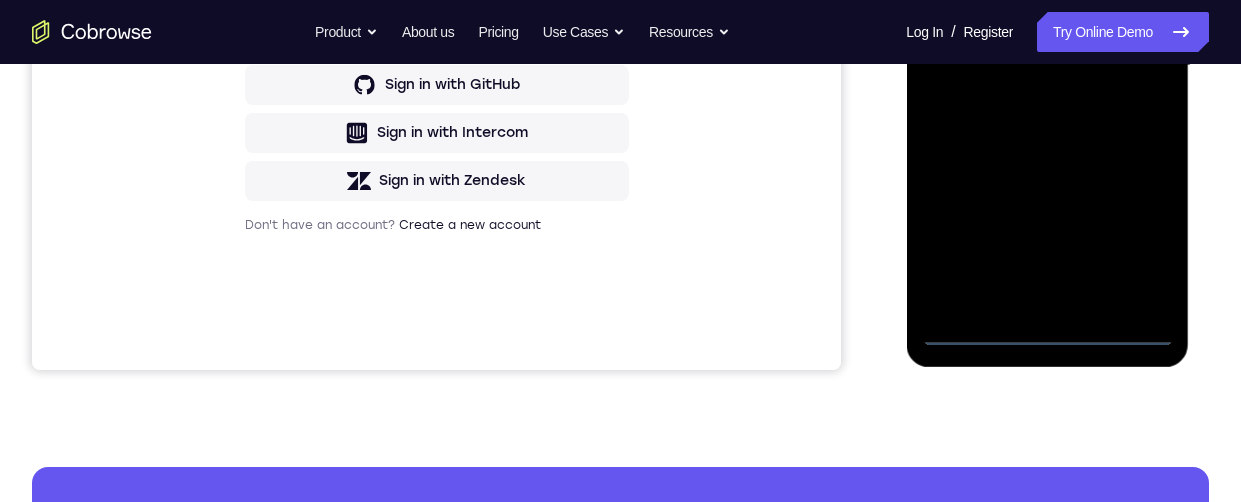 click at bounding box center [1047, 66] 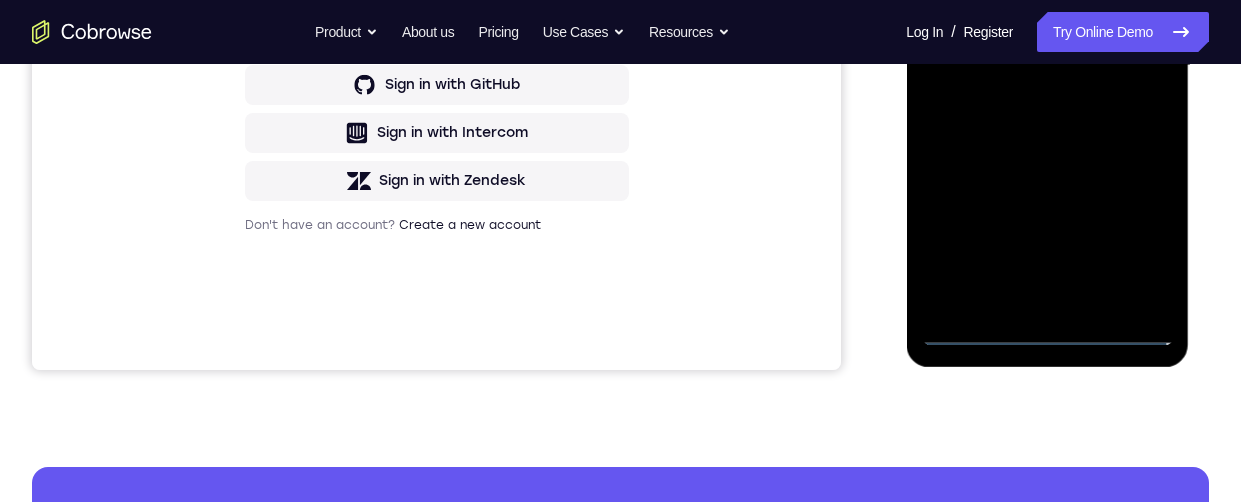 click at bounding box center (1047, 66) 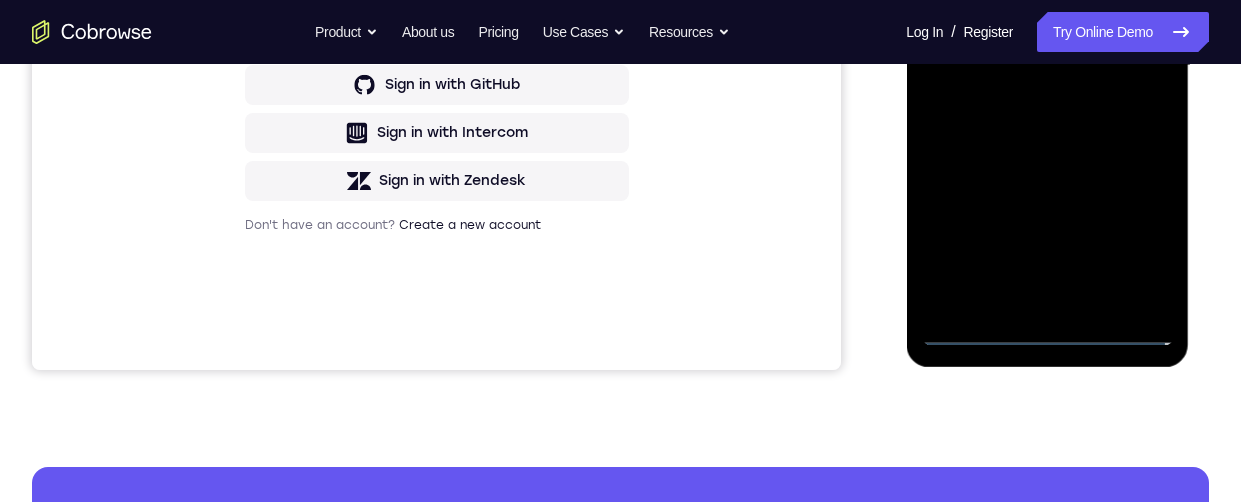 click at bounding box center [1047, 66] 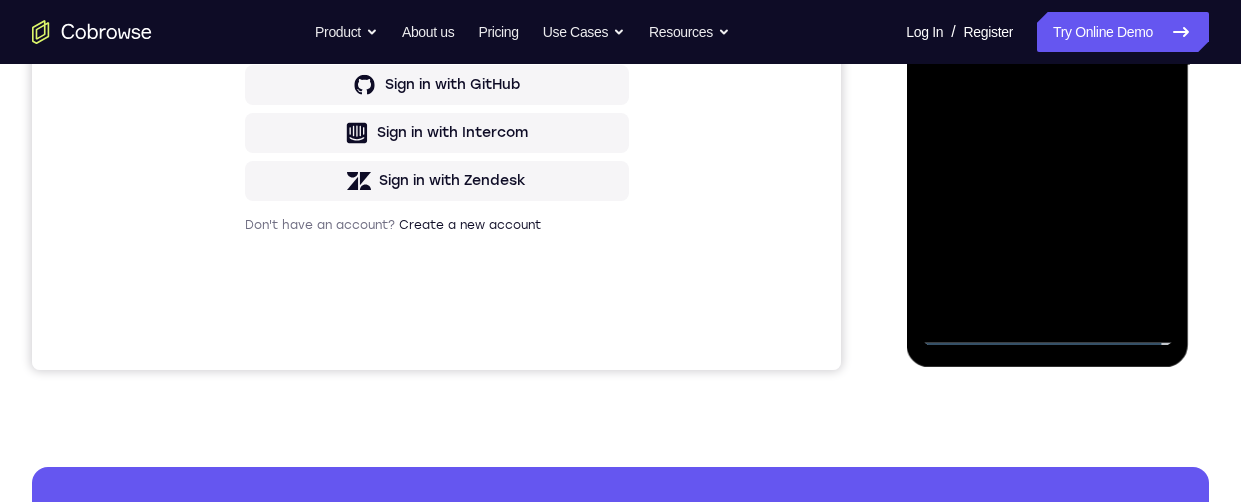 click at bounding box center (1047, 66) 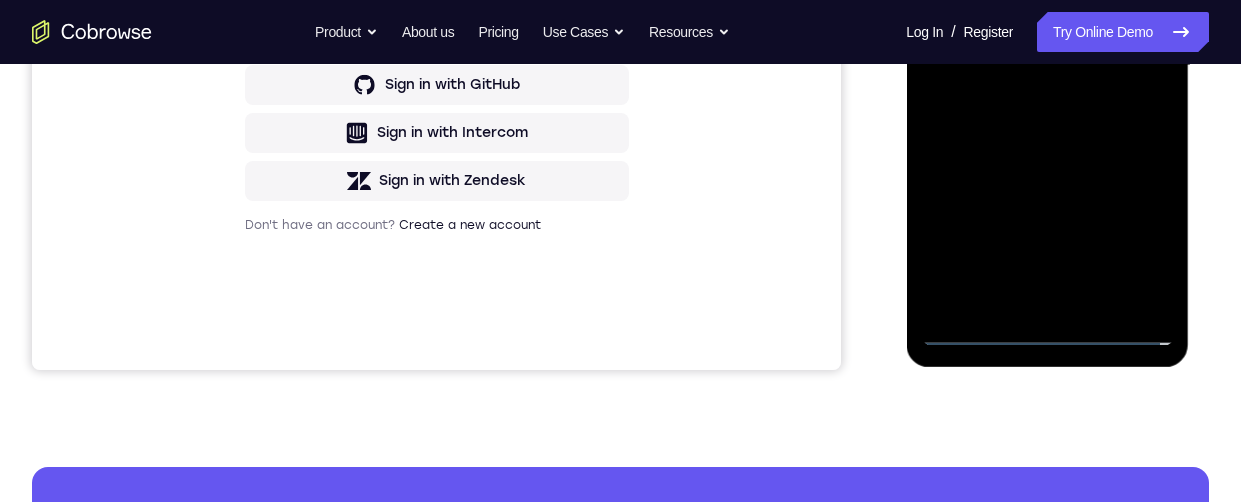 click at bounding box center [1047, 66] 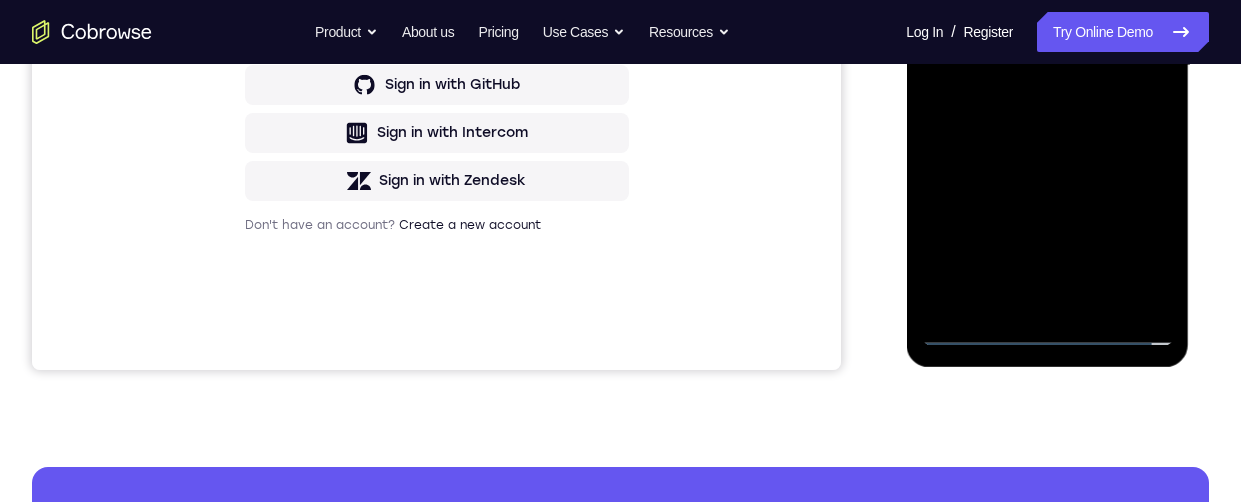 click at bounding box center (1047, 66) 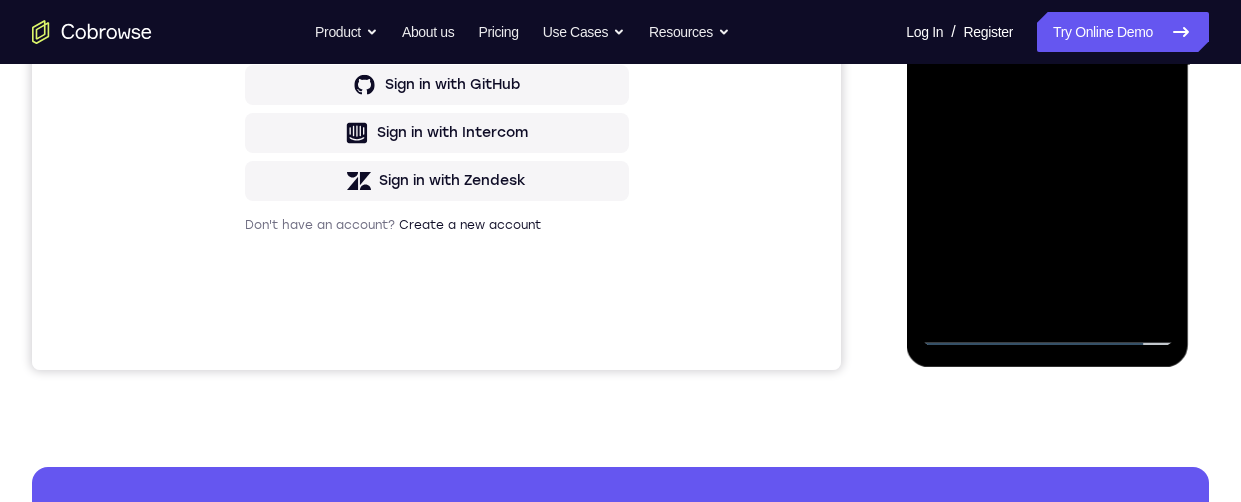 click at bounding box center (1047, 66) 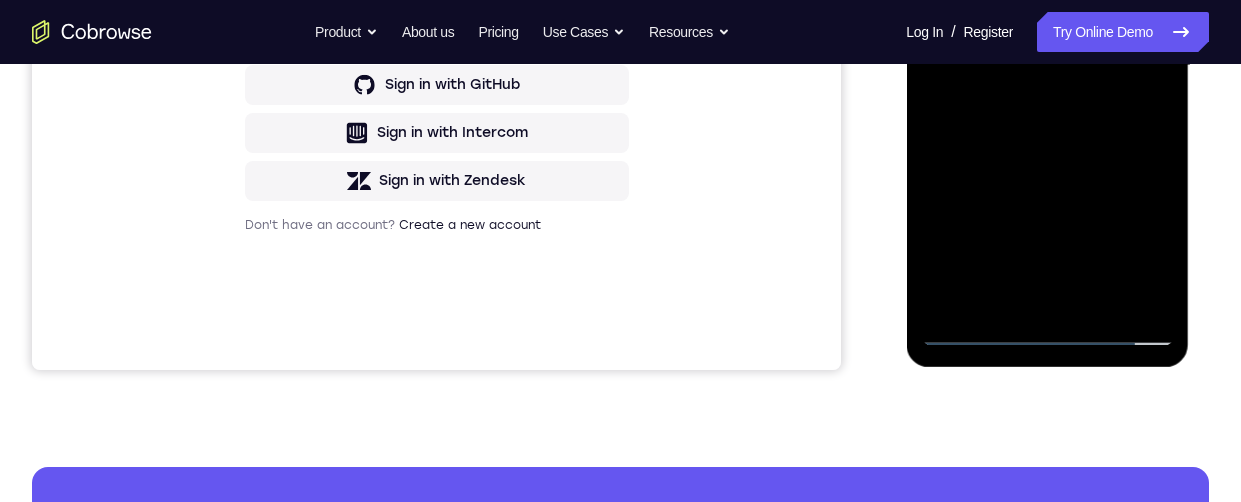 click at bounding box center (1047, 66) 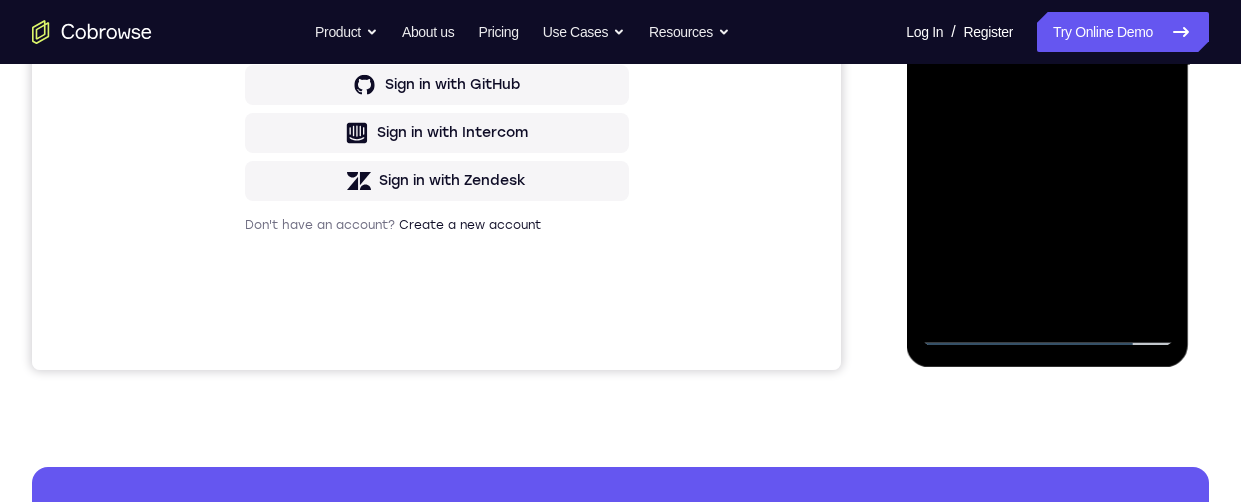 click at bounding box center [1047, 66] 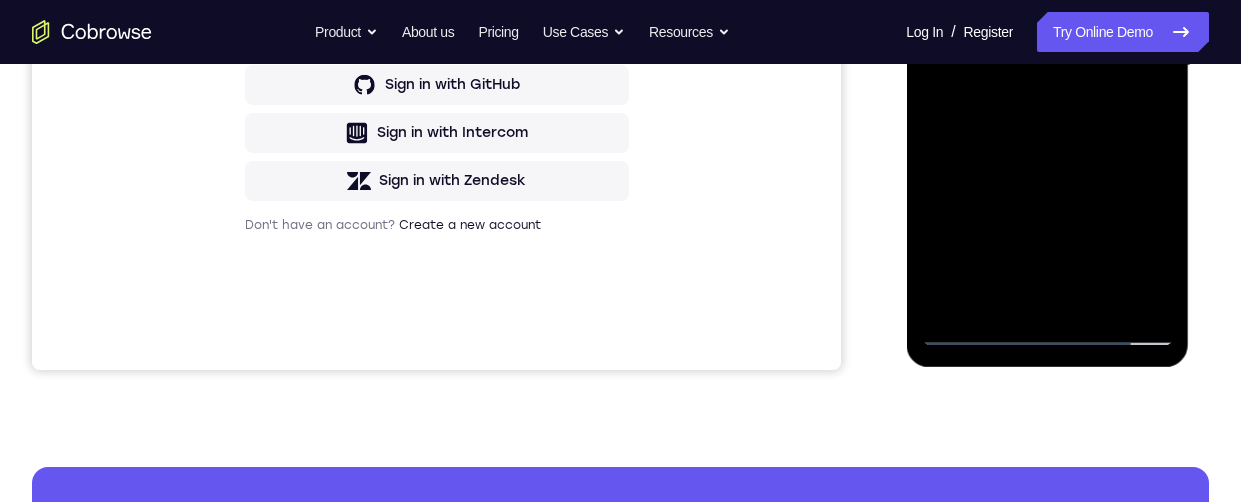 click at bounding box center (1047, 66) 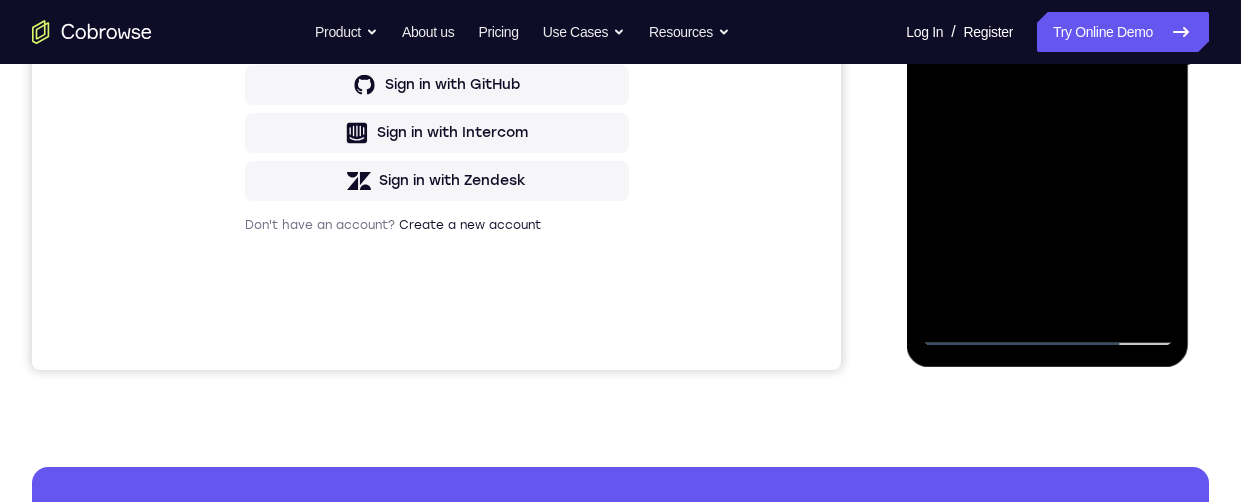 click at bounding box center [1047, 66] 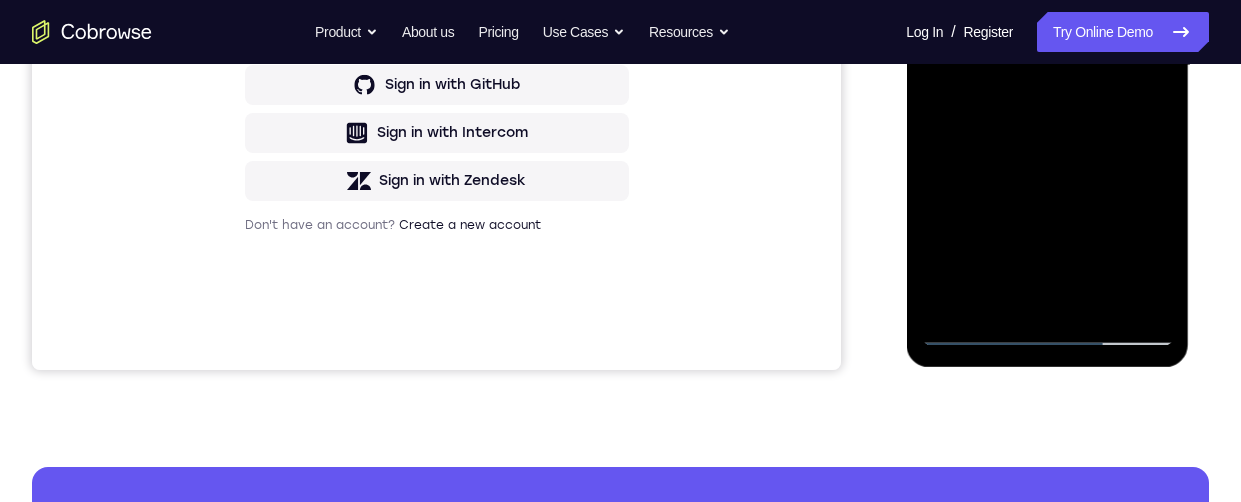 scroll, scrollTop: 506, scrollLeft: 0, axis: vertical 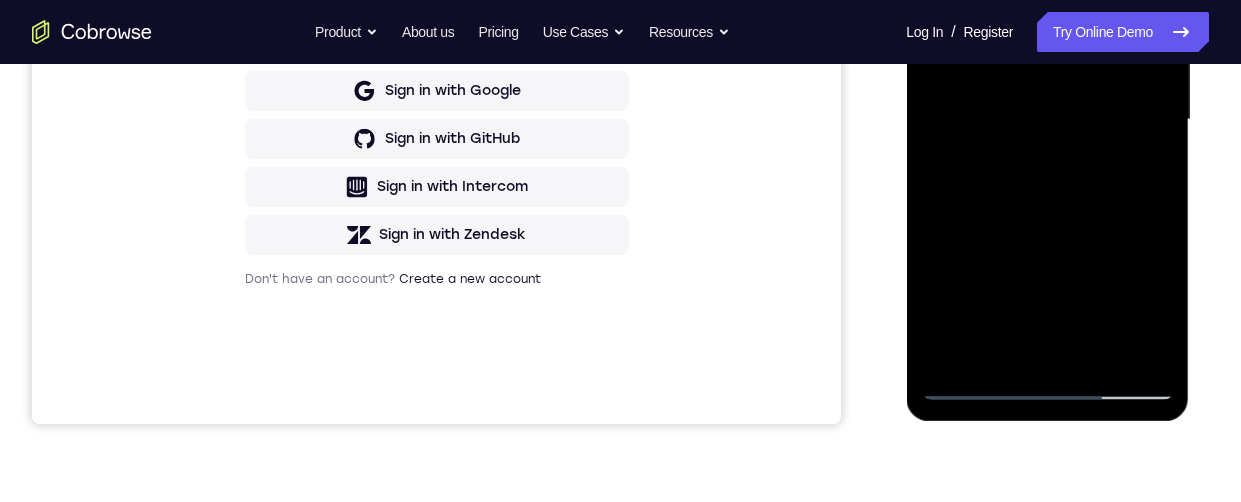 click at bounding box center (1047, 120) 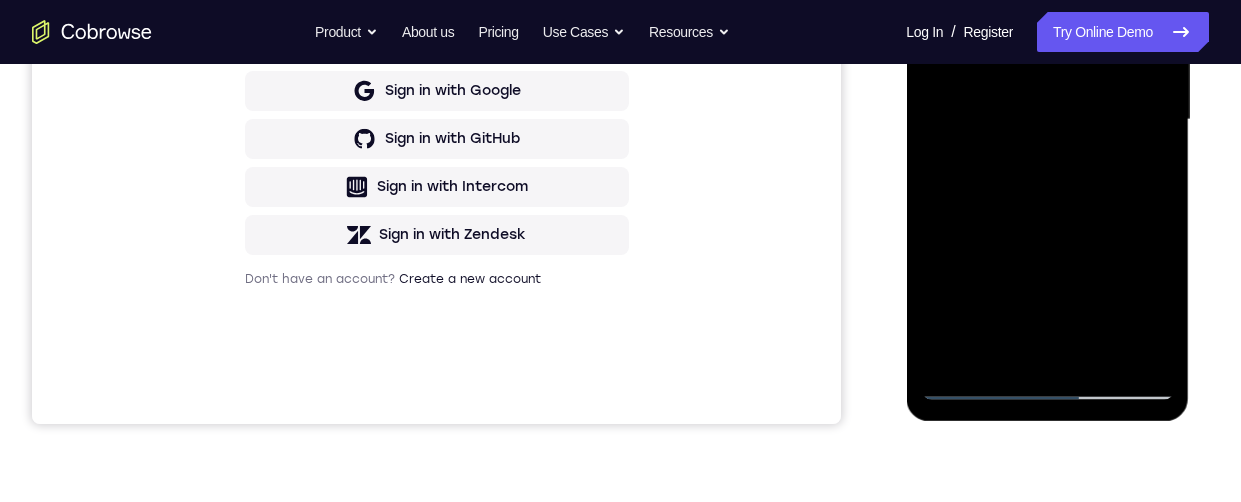 click at bounding box center (1047, 120) 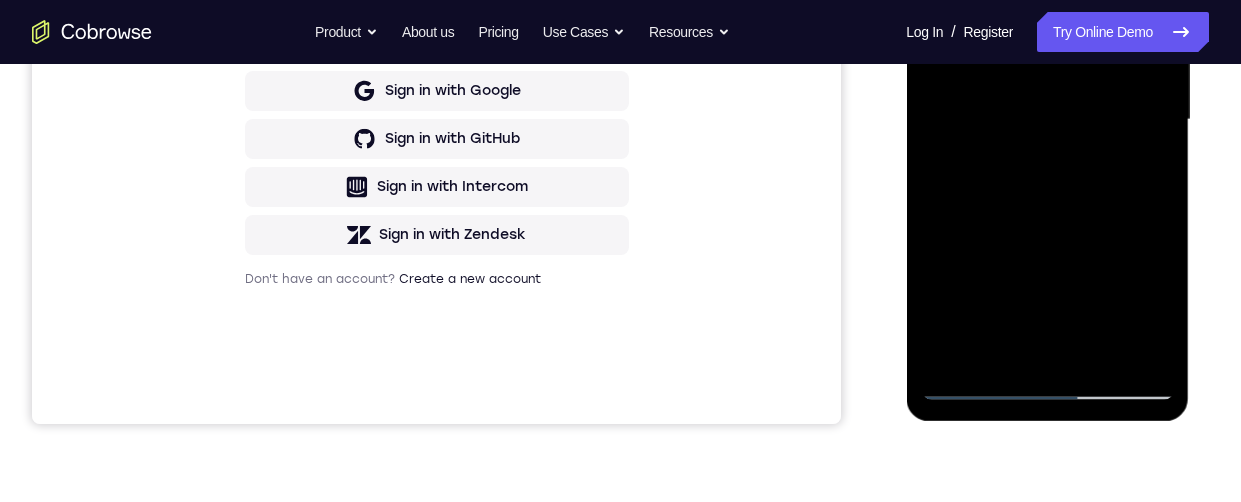 click at bounding box center [1047, 120] 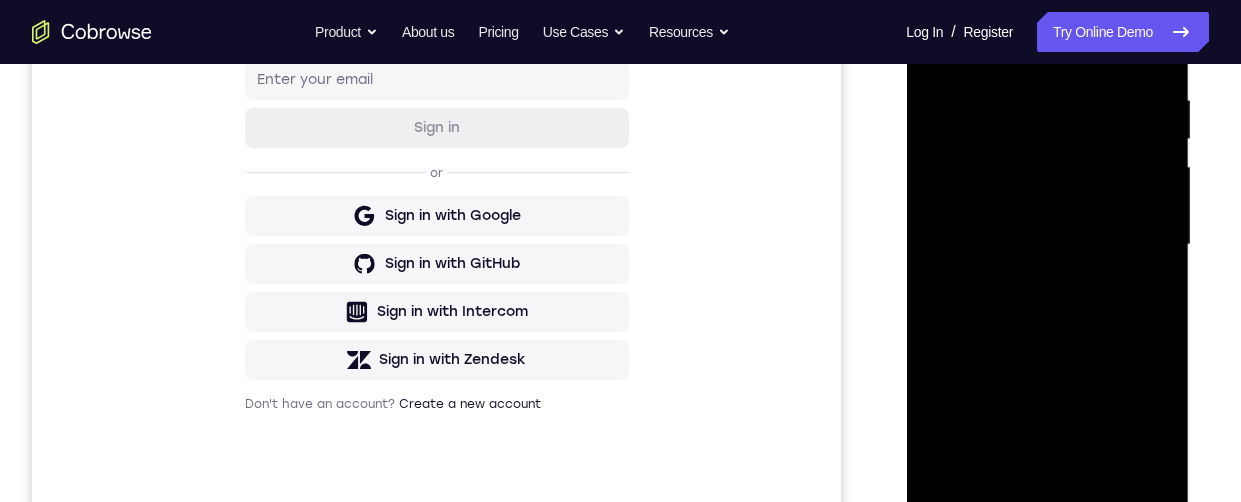 click at bounding box center [1047, 245] 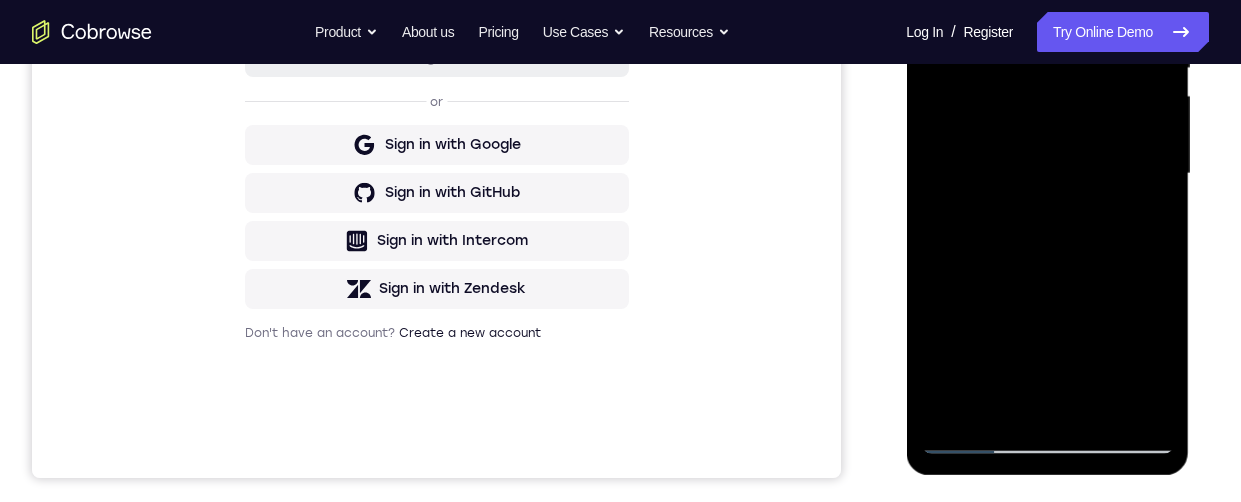 click at bounding box center [1047, 174] 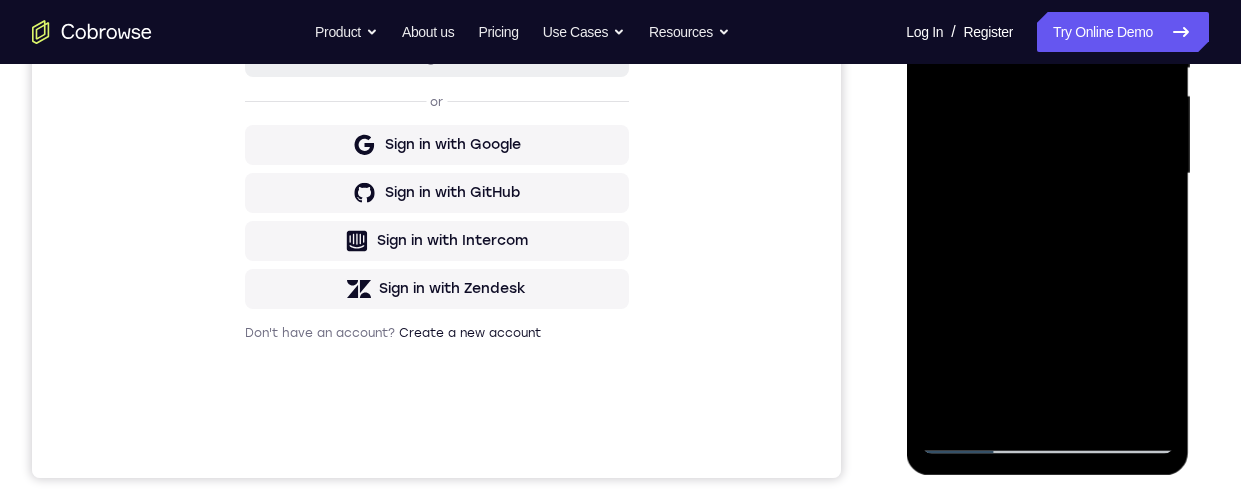 click at bounding box center (1047, 174) 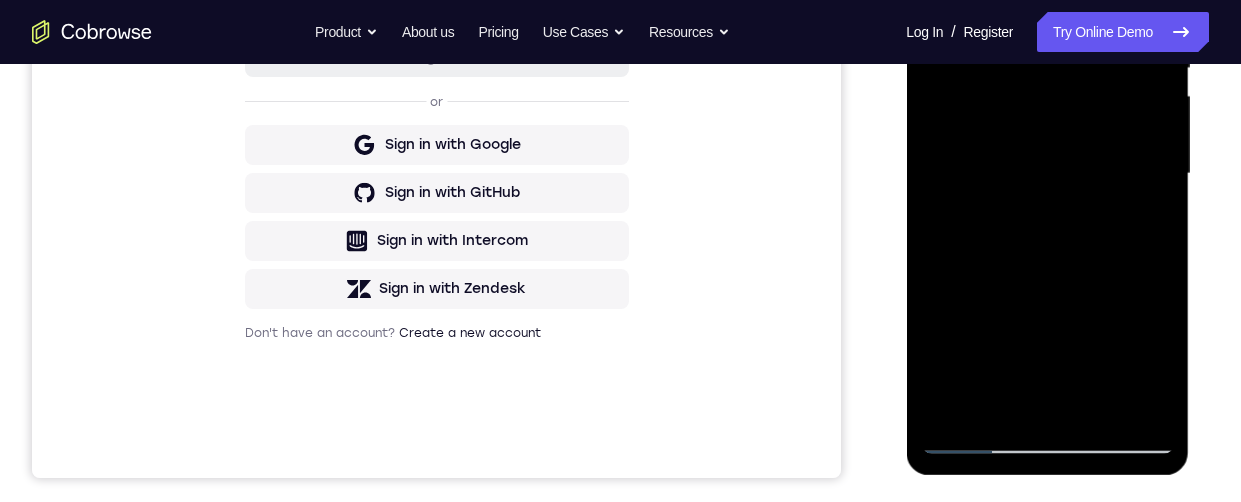 click at bounding box center (1047, 174) 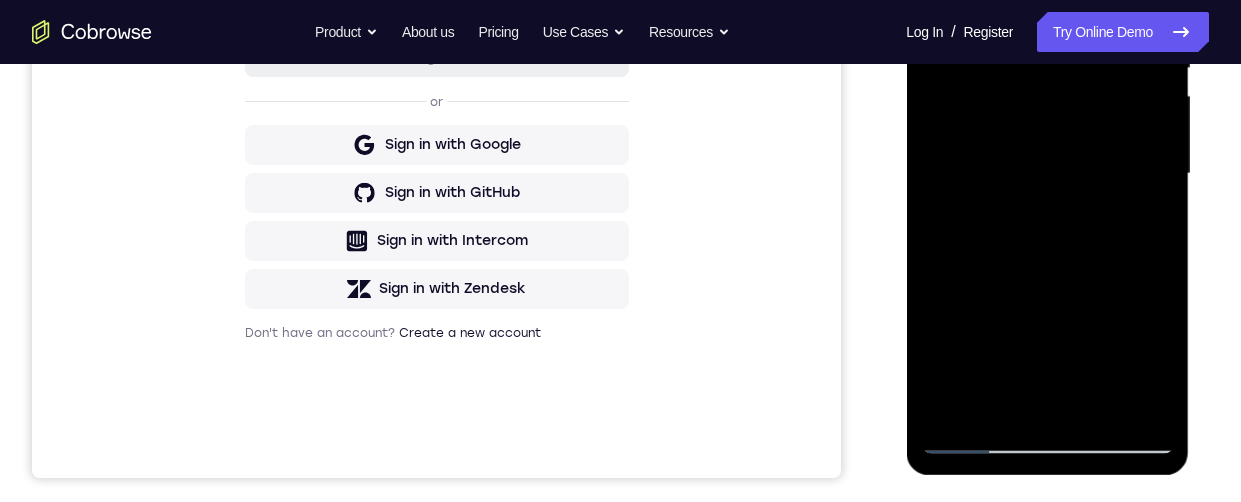 click at bounding box center (1047, 174) 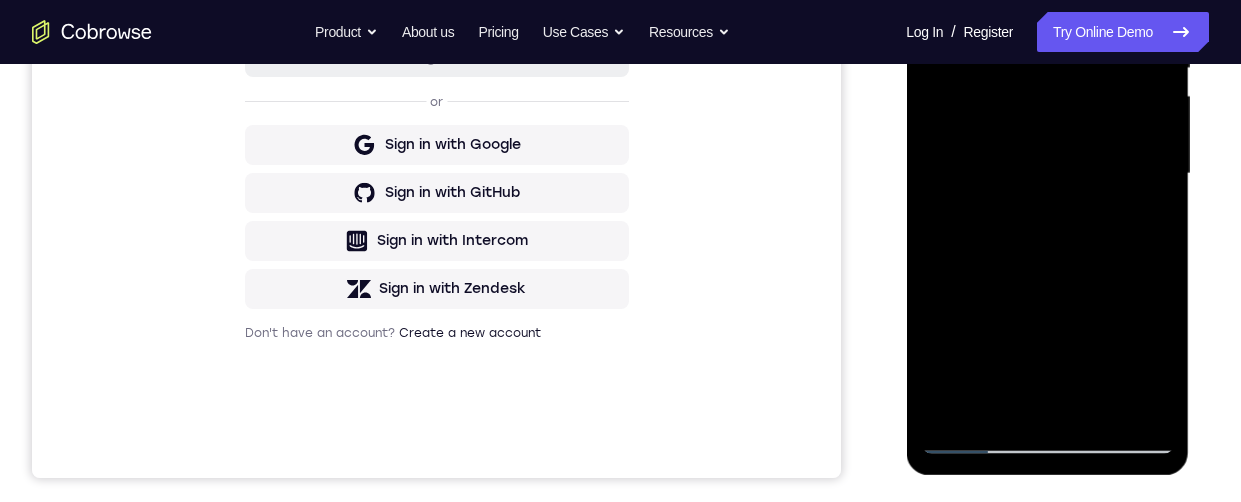 click at bounding box center [1047, 174] 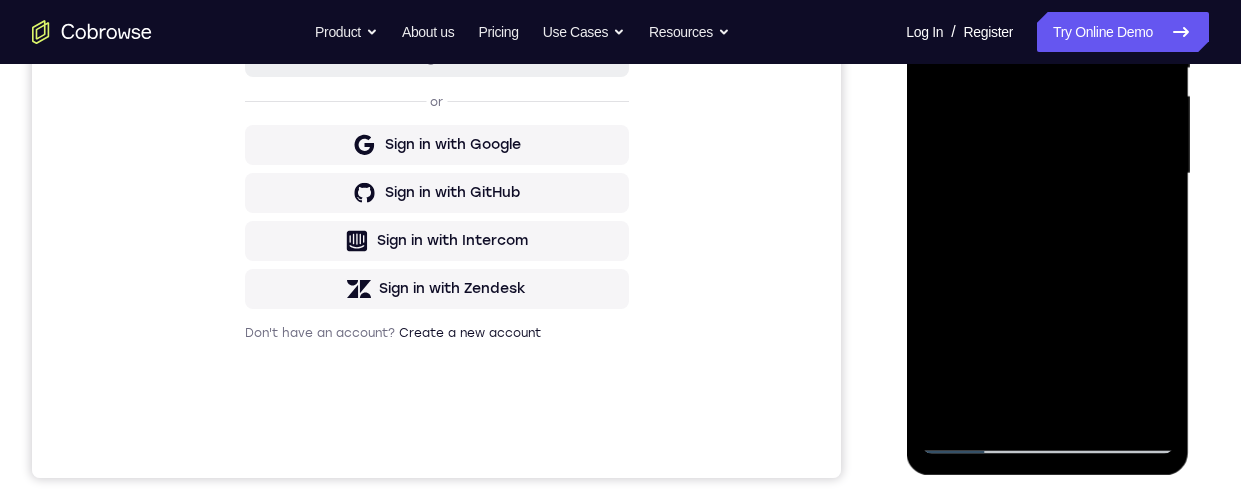 click at bounding box center [1047, 174] 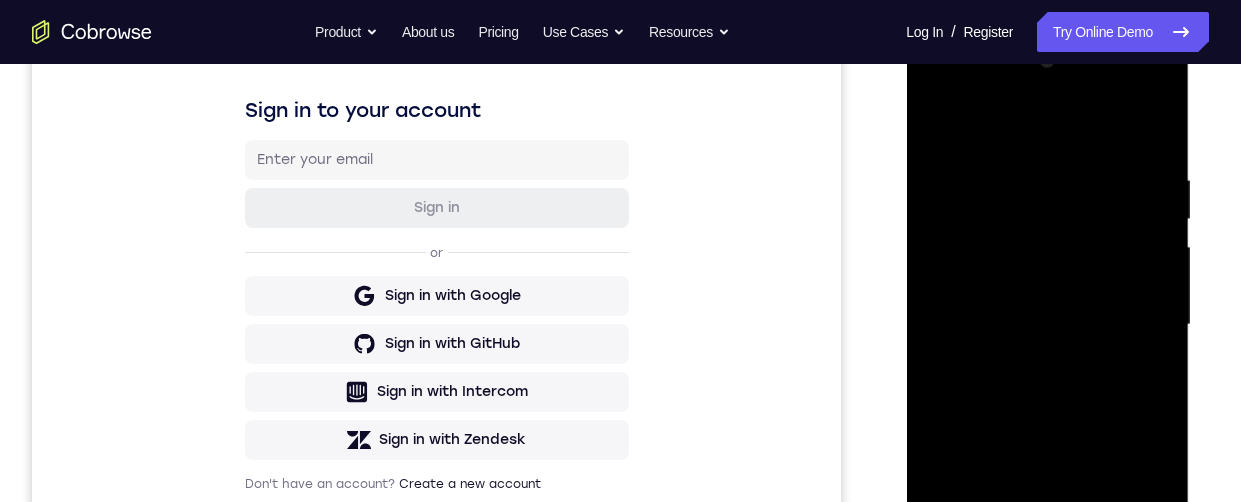 scroll, scrollTop: 380, scrollLeft: 0, axis: vertical 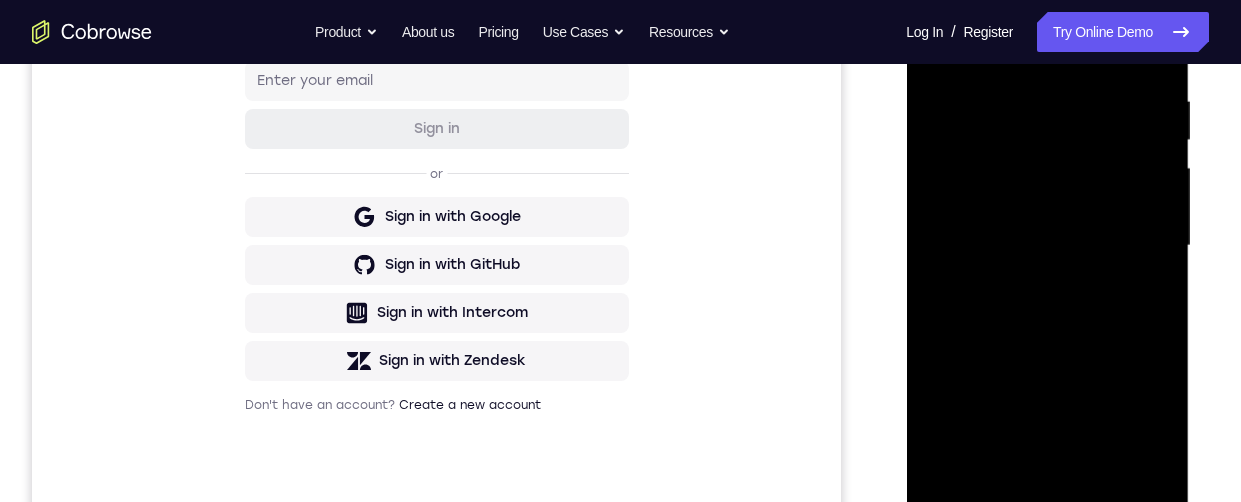 click at bounding box center [1047, 246] 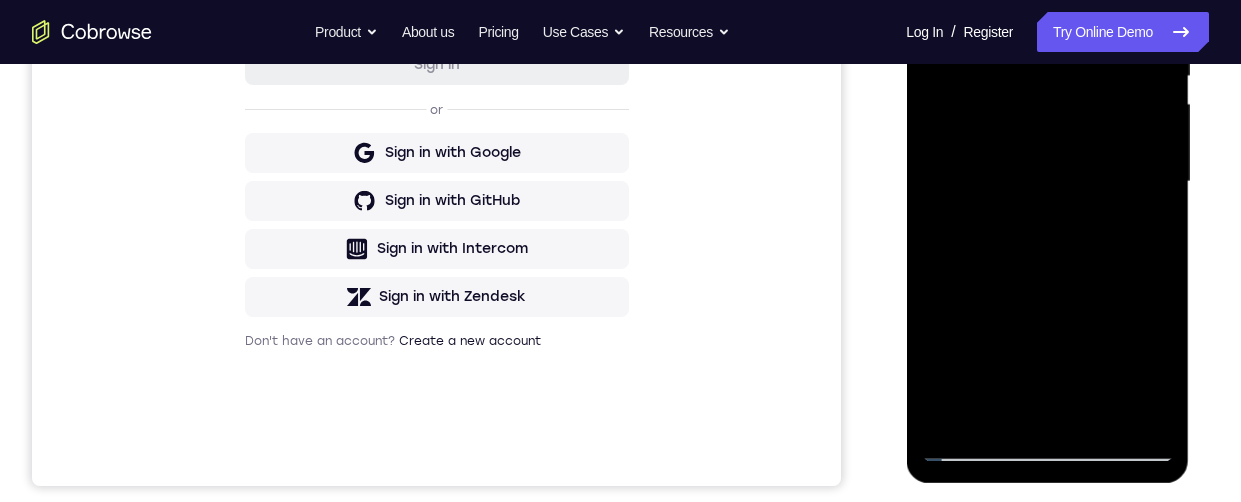 click at bounding box center [1047, 182] 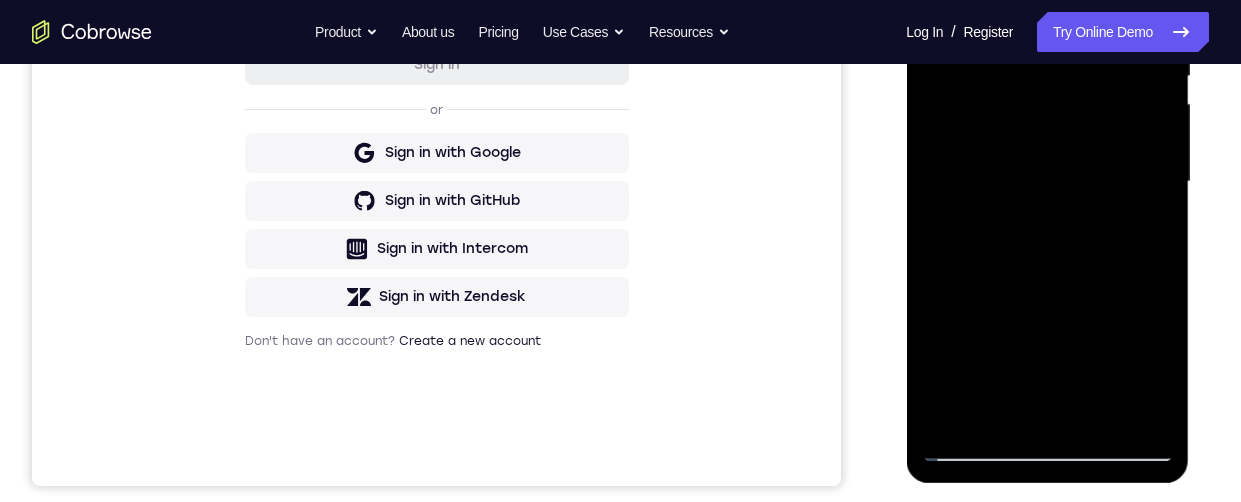 click at bounding box center (1047, 182) 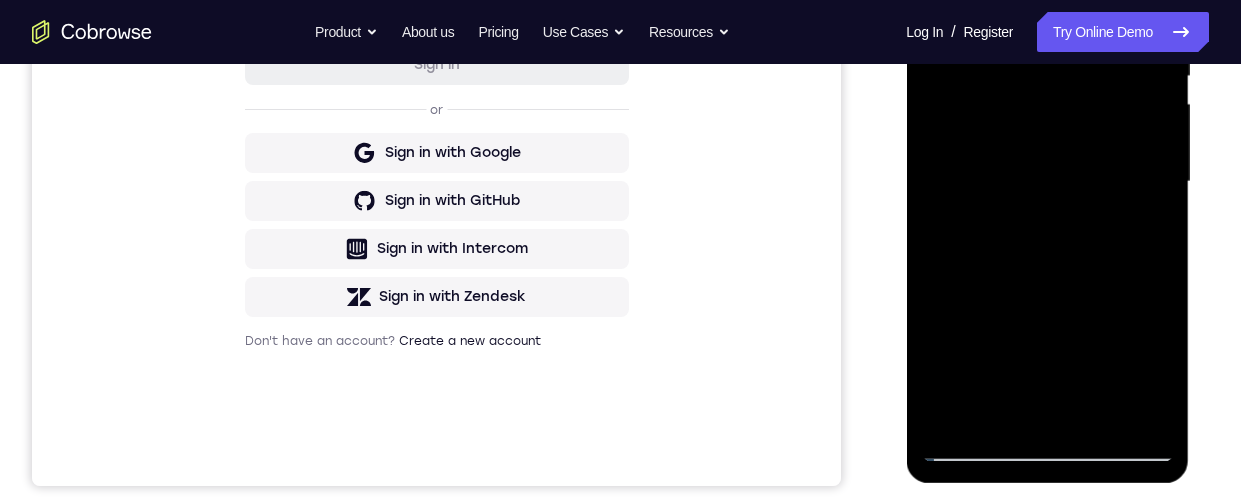 click at bounding box center (1047, 182) 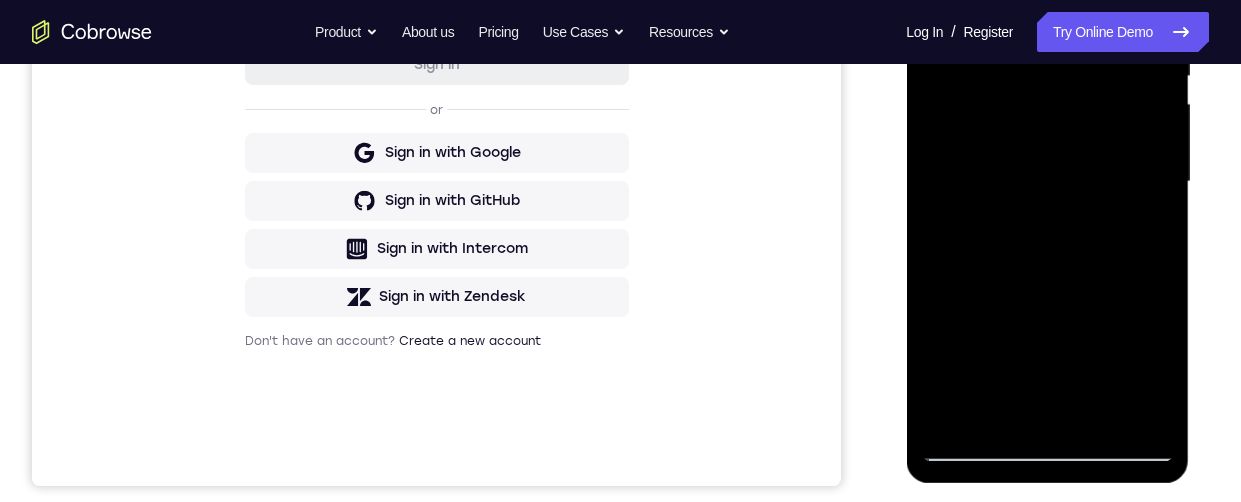click at bounding box center (1047, 182) 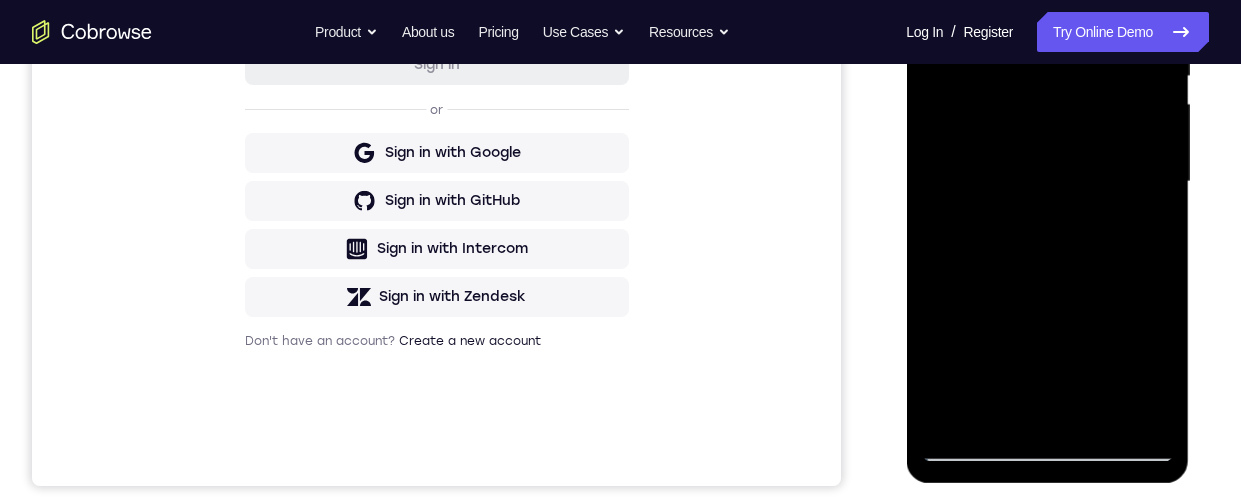 click at bounding box center (1047, 182) 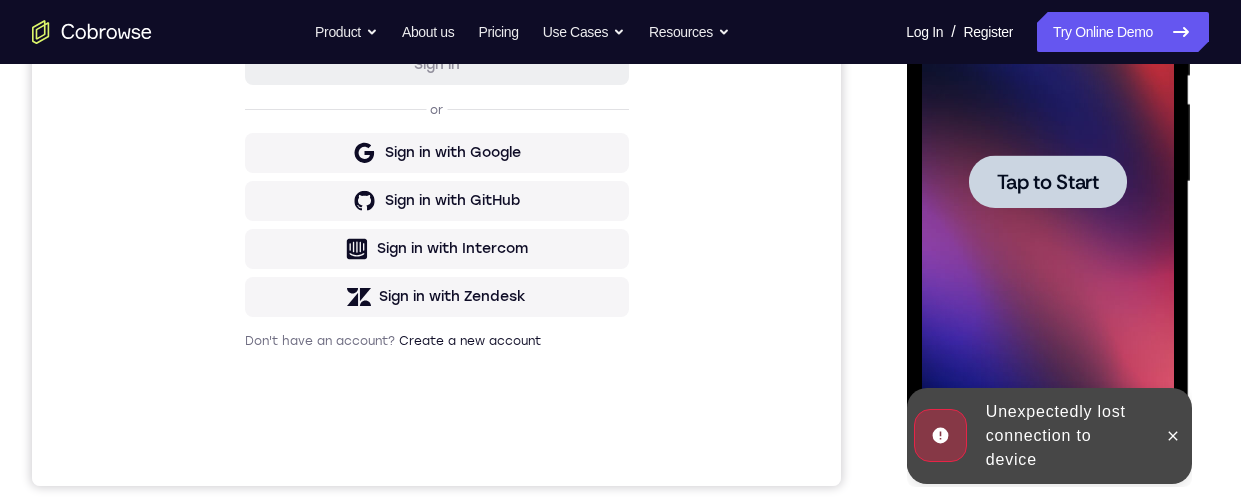 click on "Tap to Start" at bounding box center (1047, 182) 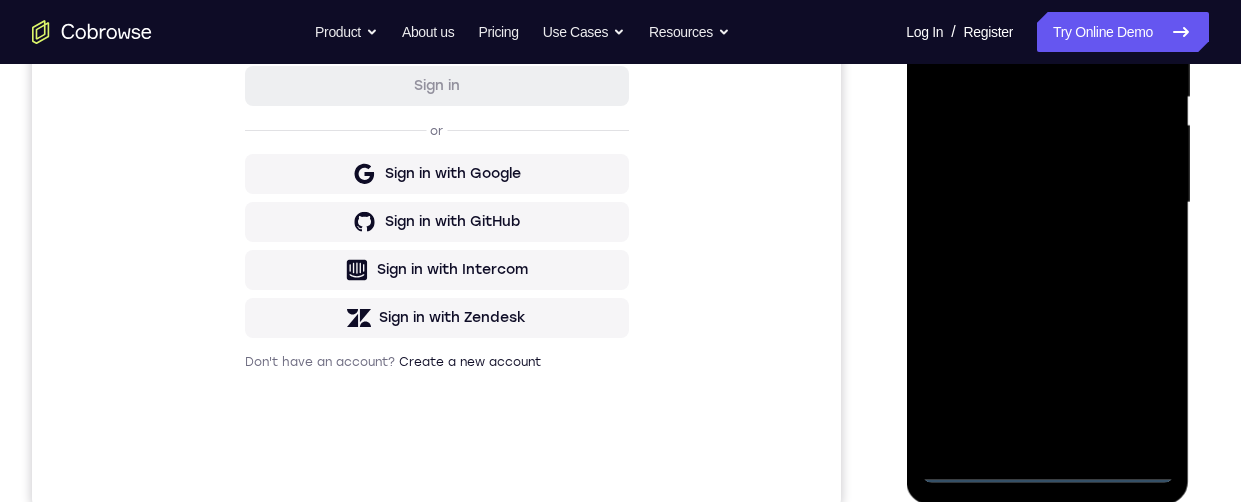 scroll, scrollTop: 0, scrollLeft: 0, axis: both 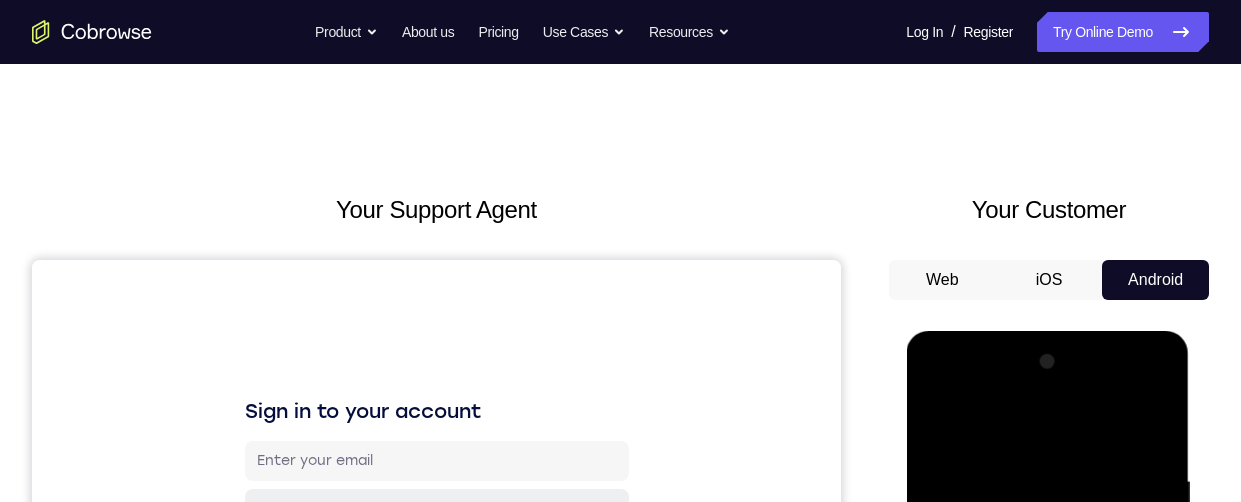 click at bounding box center [1047, 626] 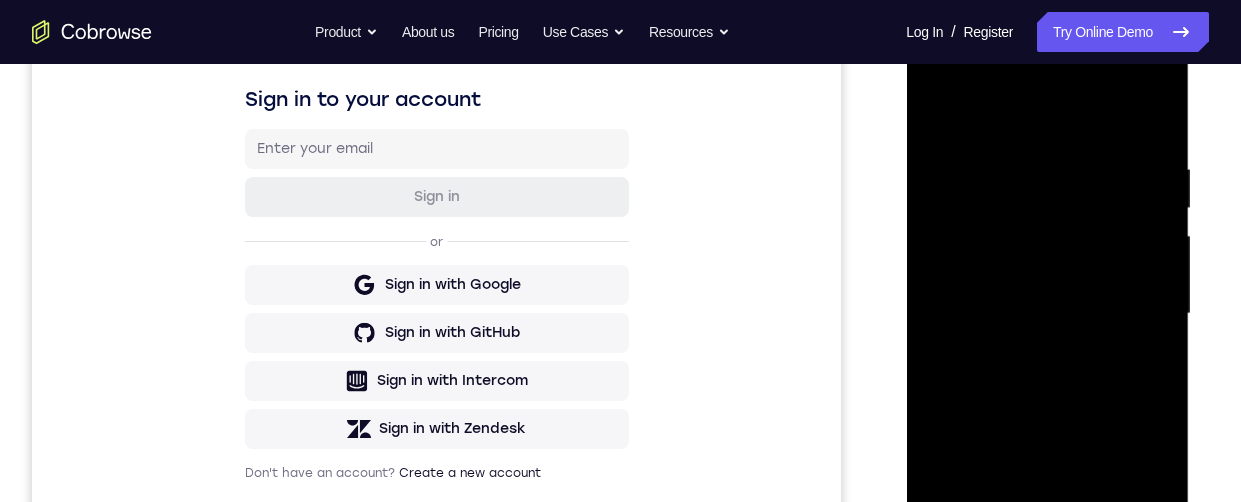 click at bounding box center (1047, 314) 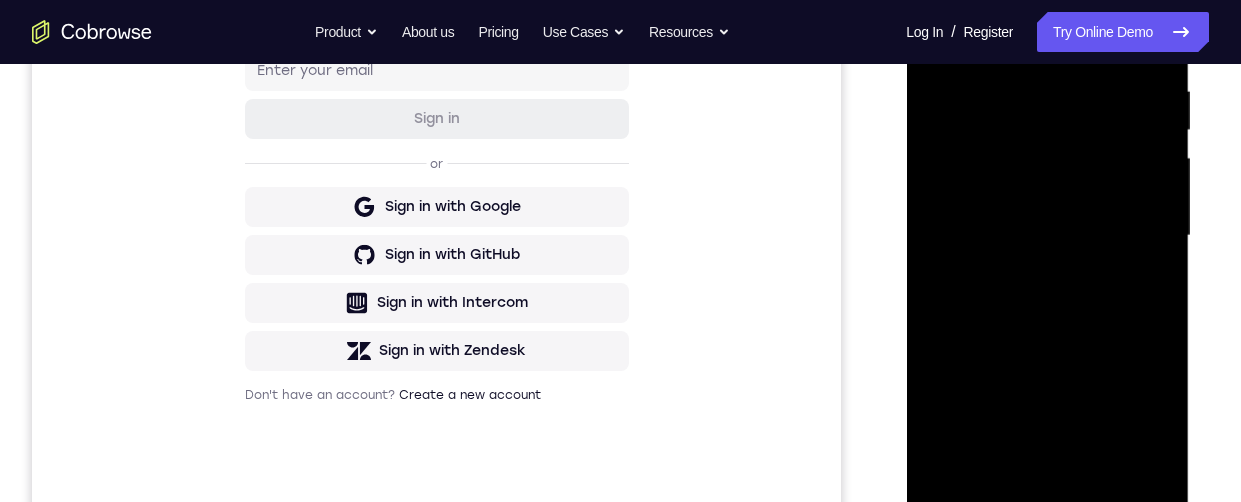scroll, scrollTop: 317, scrollLeft: 0, axis: vertical 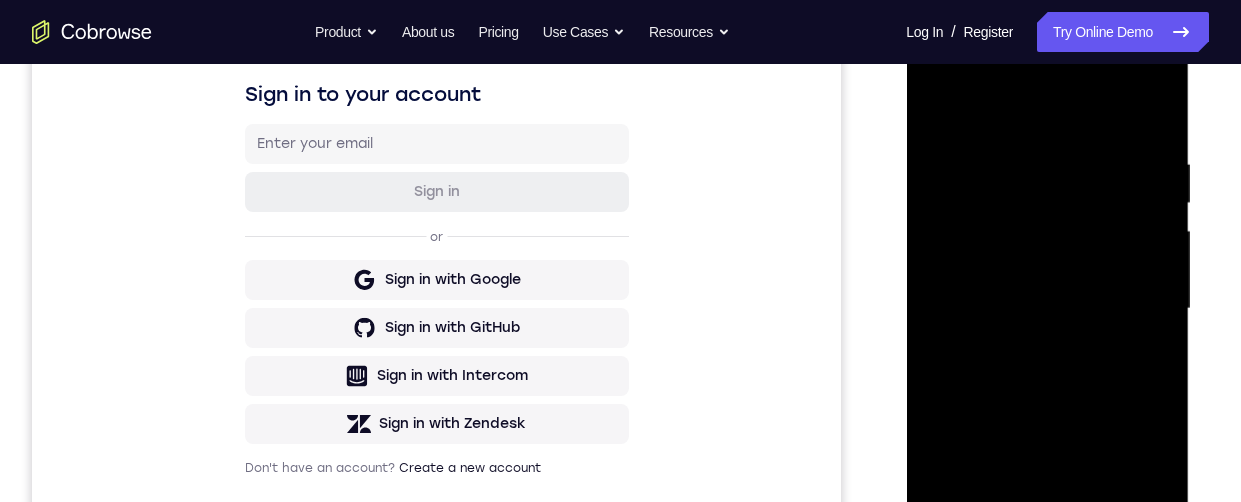 click at bounding box center [1047, 309] 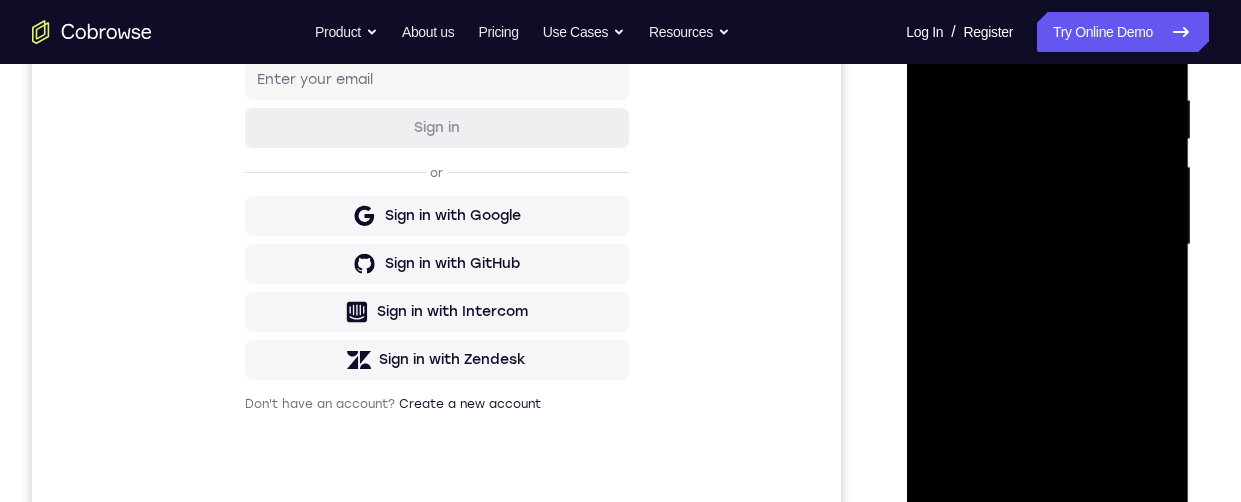 scroll, scrollTop: 349, scrollLeft: 0, axis: vertical 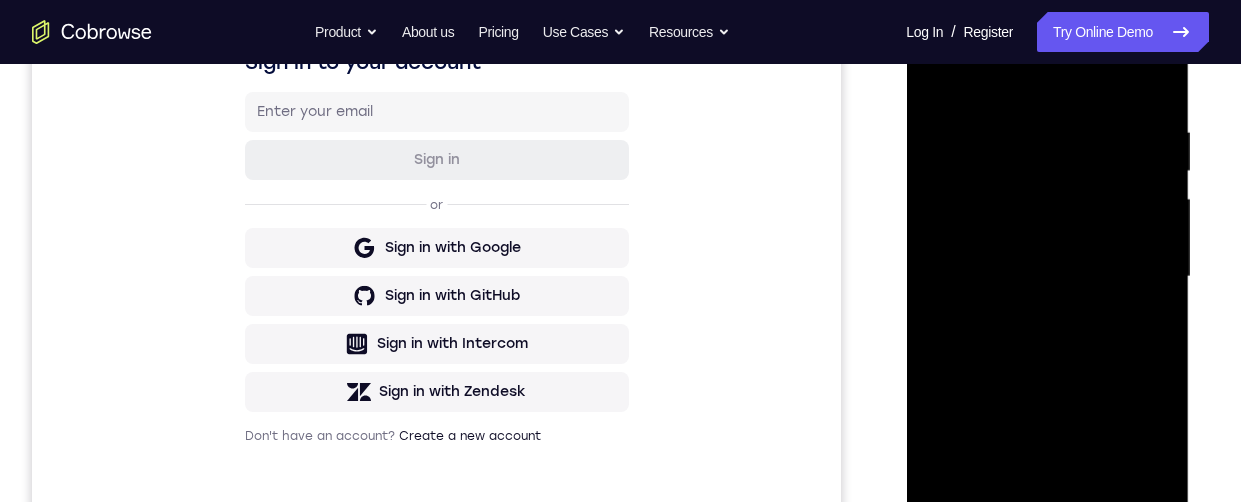 click at bounding box center (1047, 277) 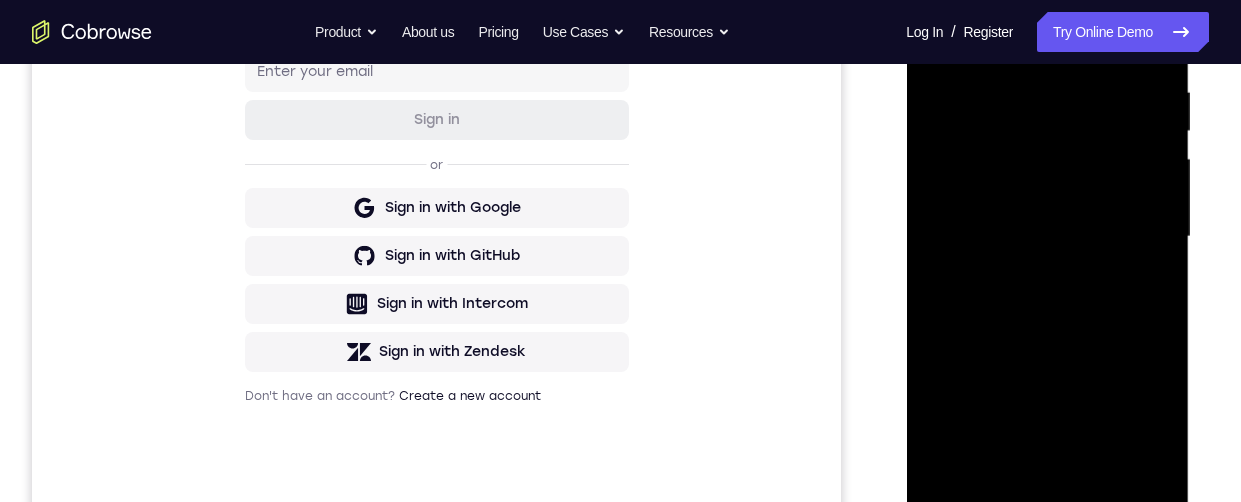 click at bounding box center (1047, 237) 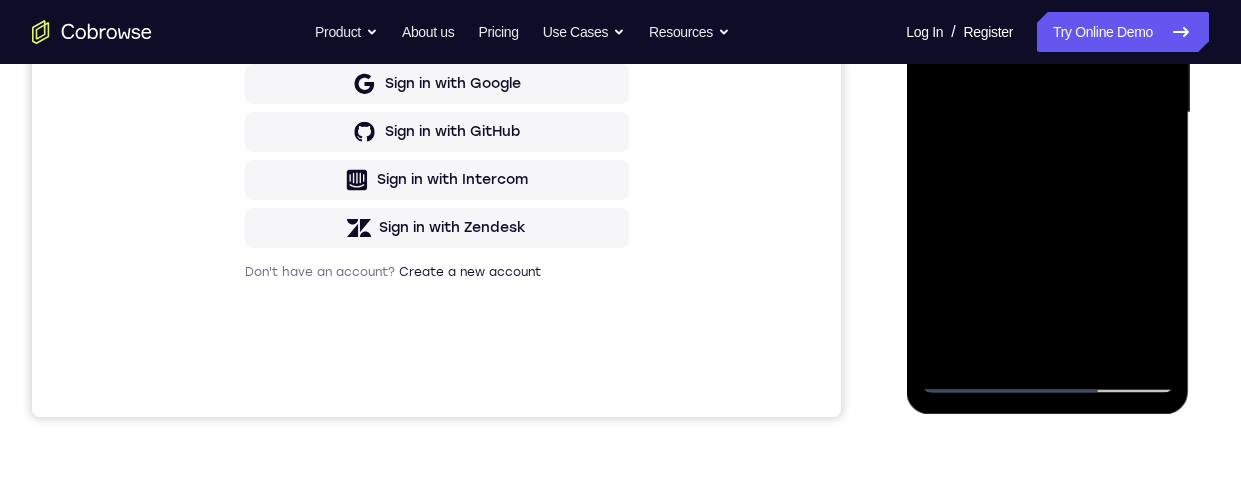 click at bounding box center [1047, 113] 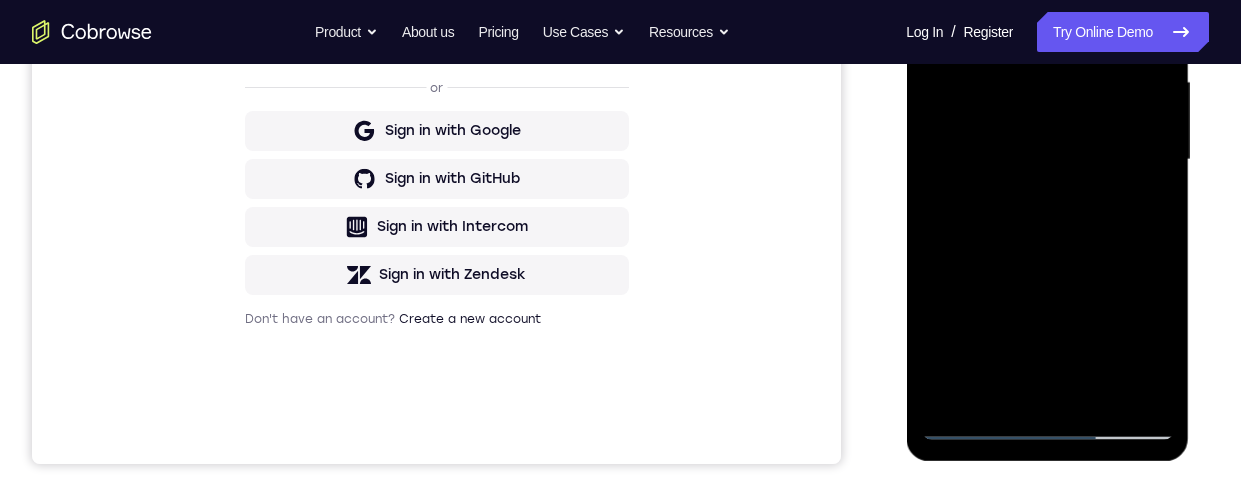 click at bounding box center [1047, 160] 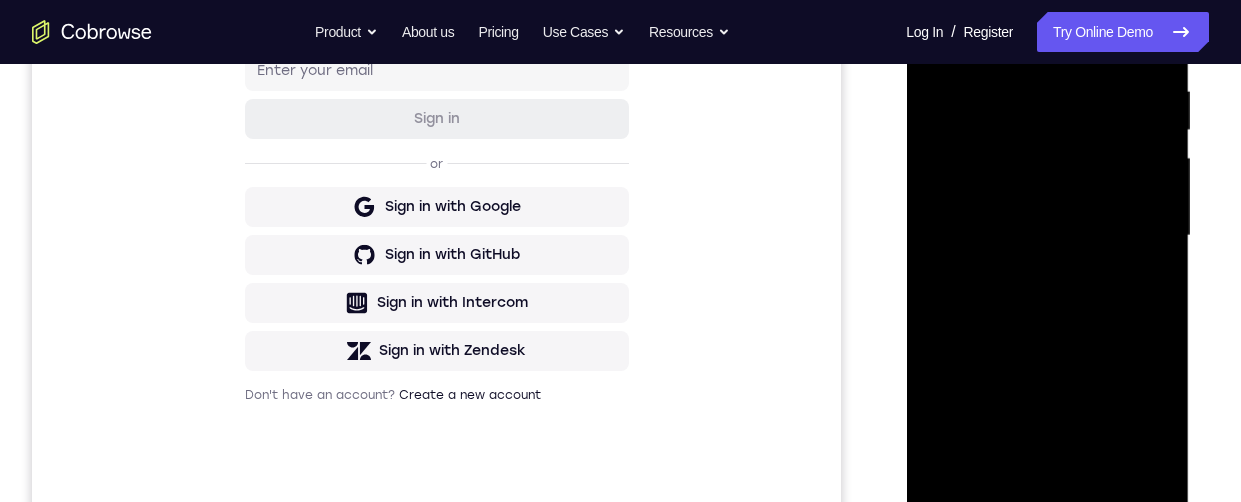 scroll, scrollTop: 440, scrollLeft: 0, axis: vertical 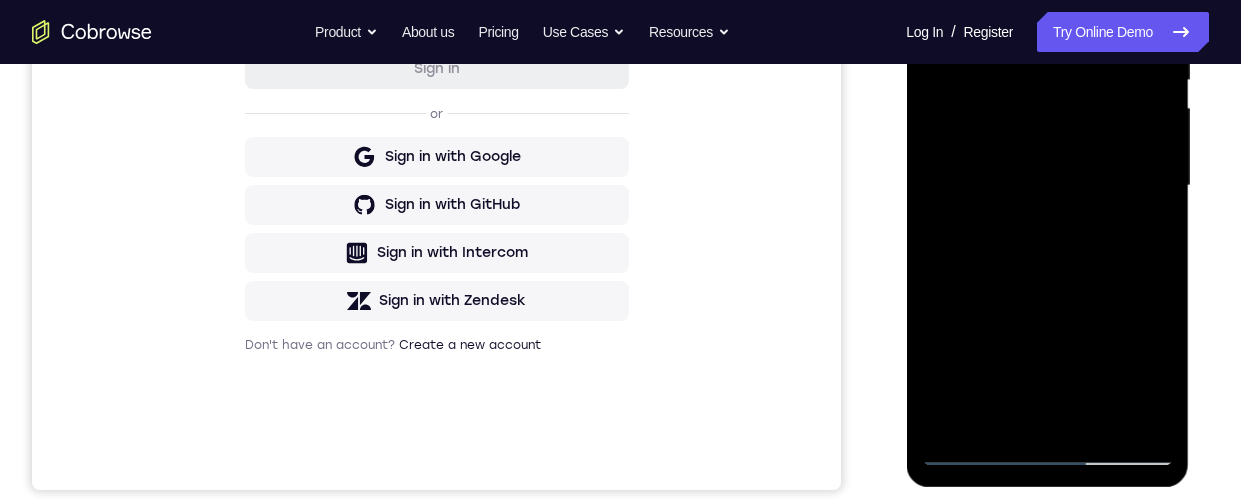 click at bounding box center (1047, 186) 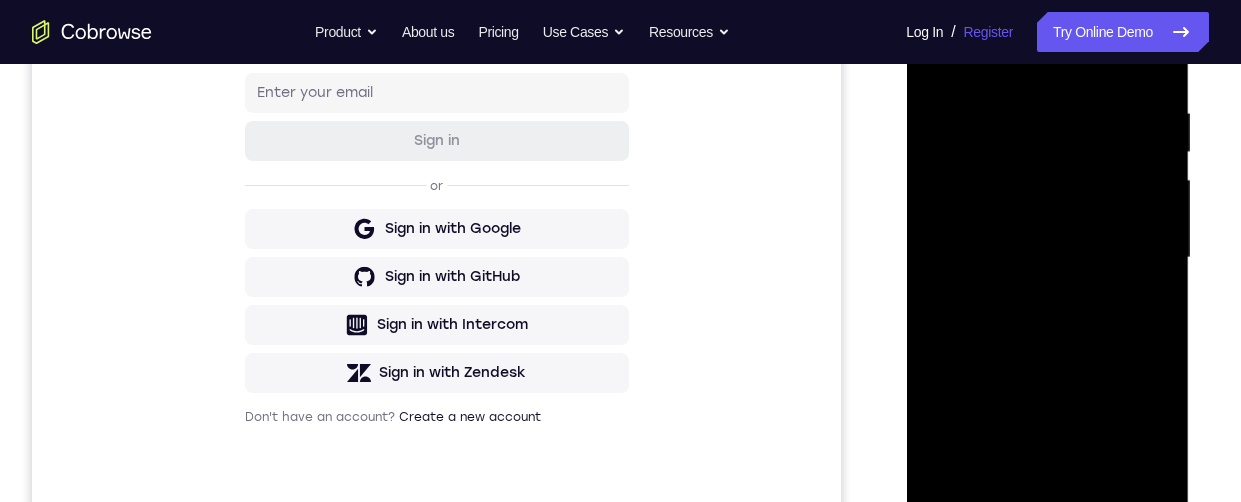 scroll, scrollTop: 0, scrollLeft: 0, axis: both 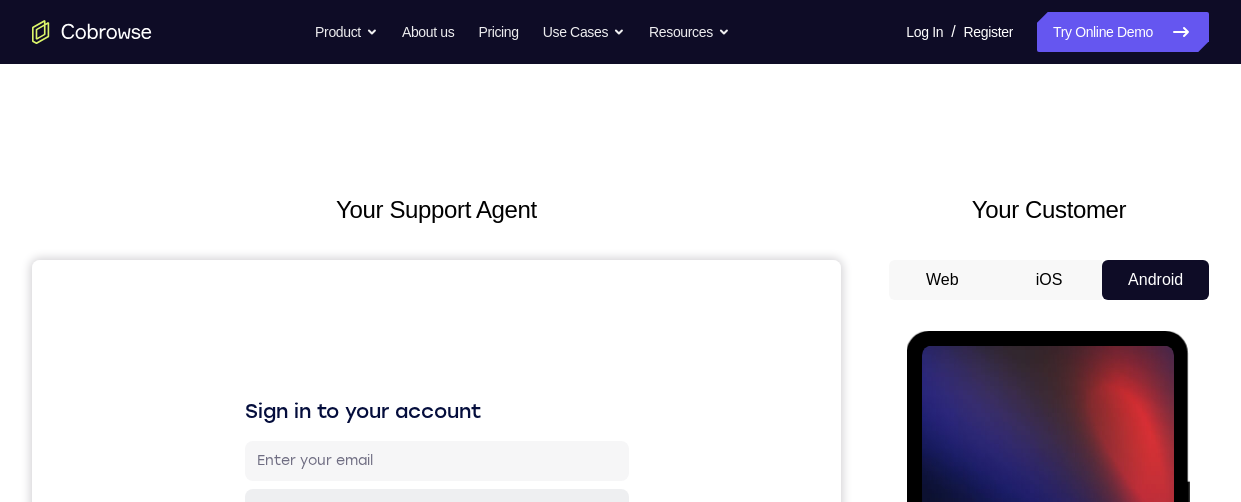 click at bounding box center (1047, 625) 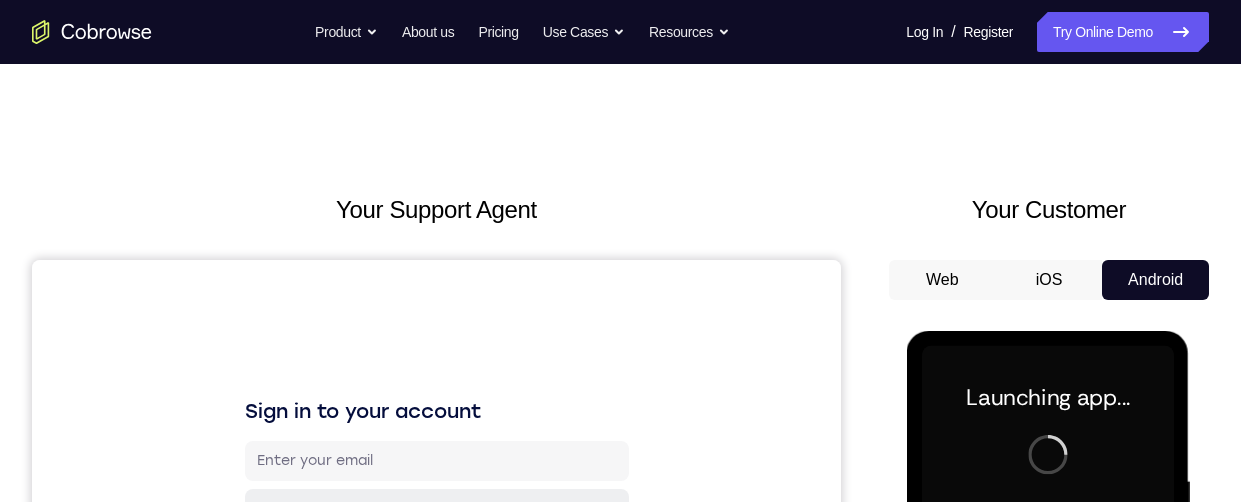 scroll, scrollTop: 287, scrollLeft: 0, axis: vertical 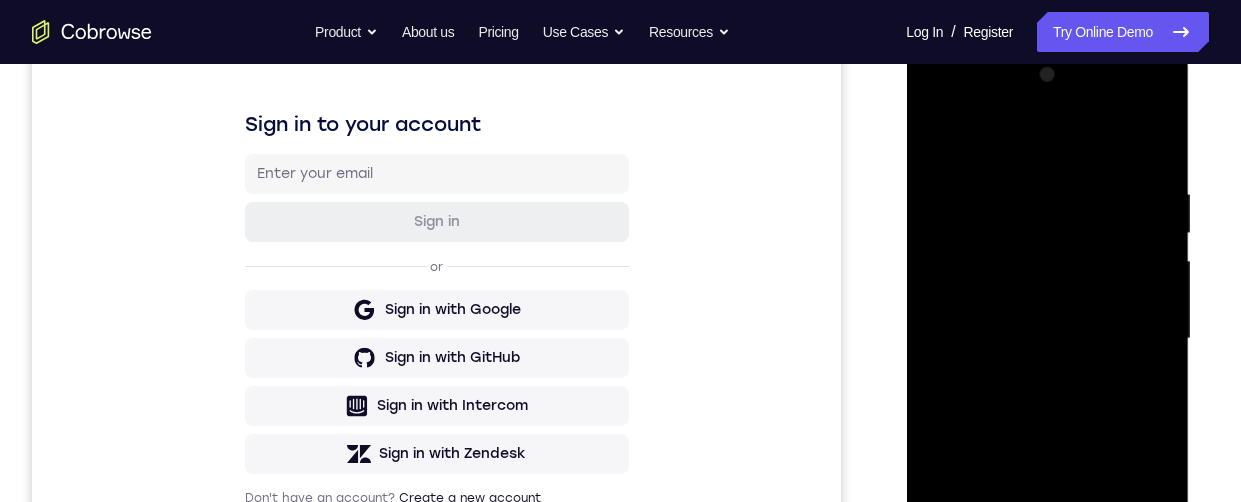 click at bounding box center (1047, 339) 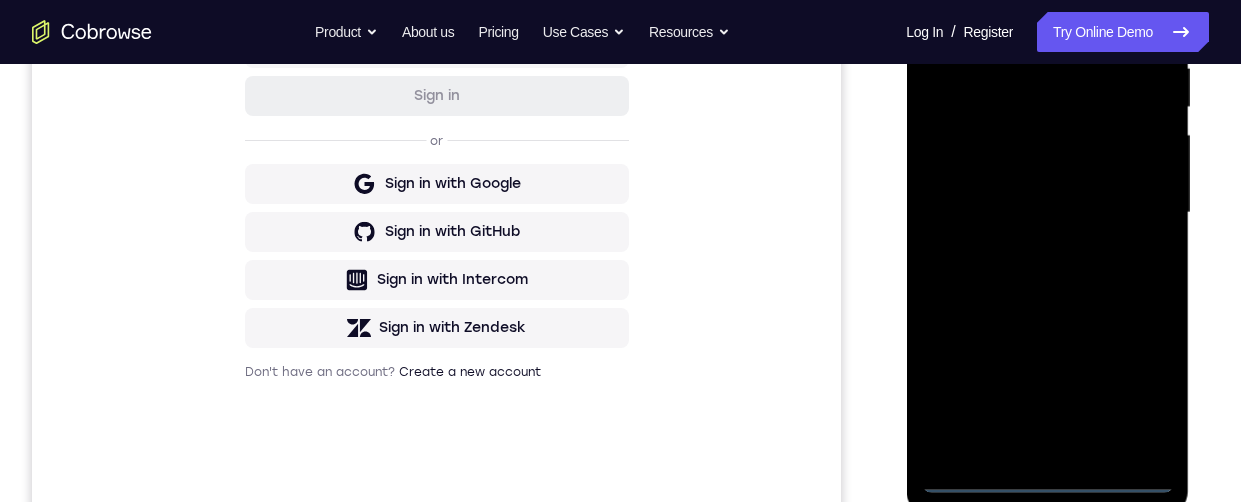 scroll, scrollTop: 259, scrollLeft: 0, axis: vertical 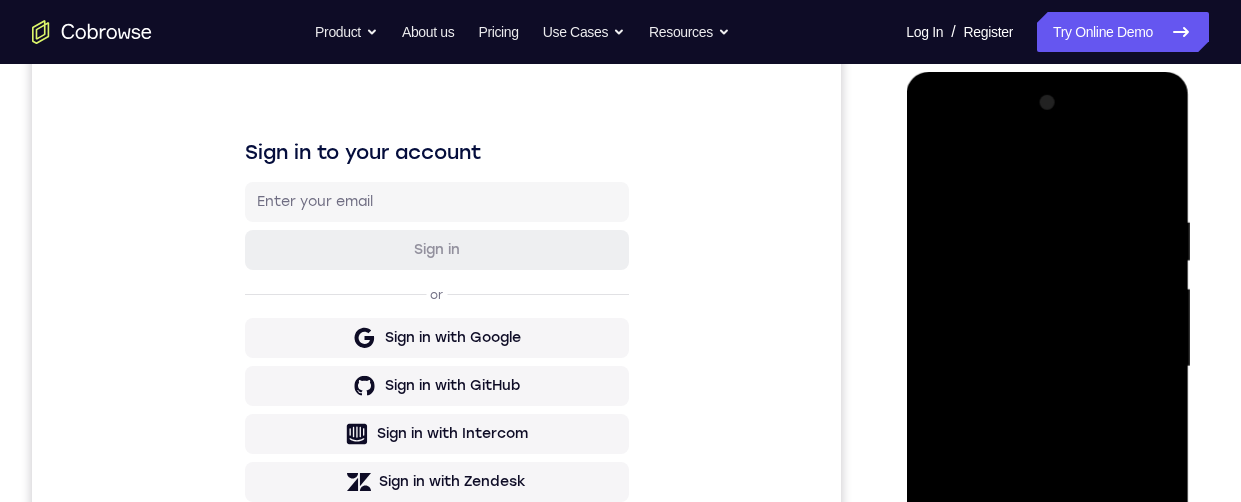 click at bounding box center (1047, 367) 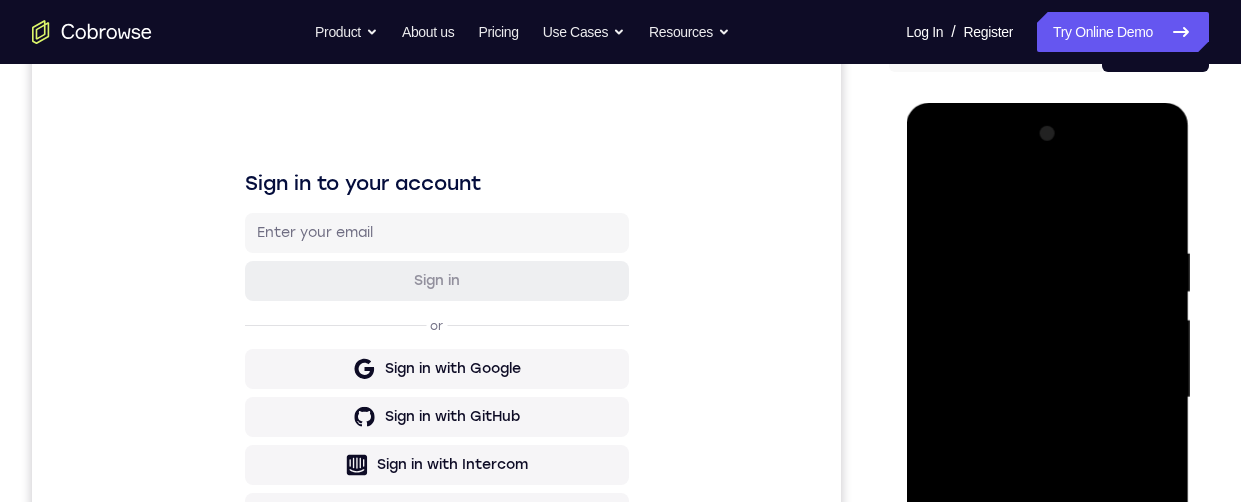 click at bounding box center (1047, 398) 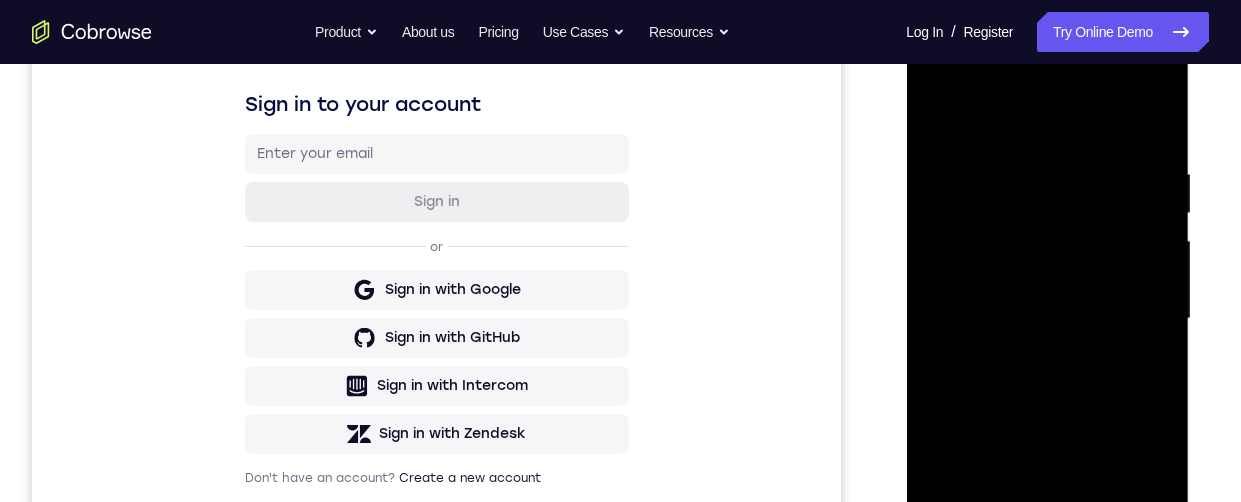 scroll, scrollTop: 307, scrollLeft: 0, axis: vertical 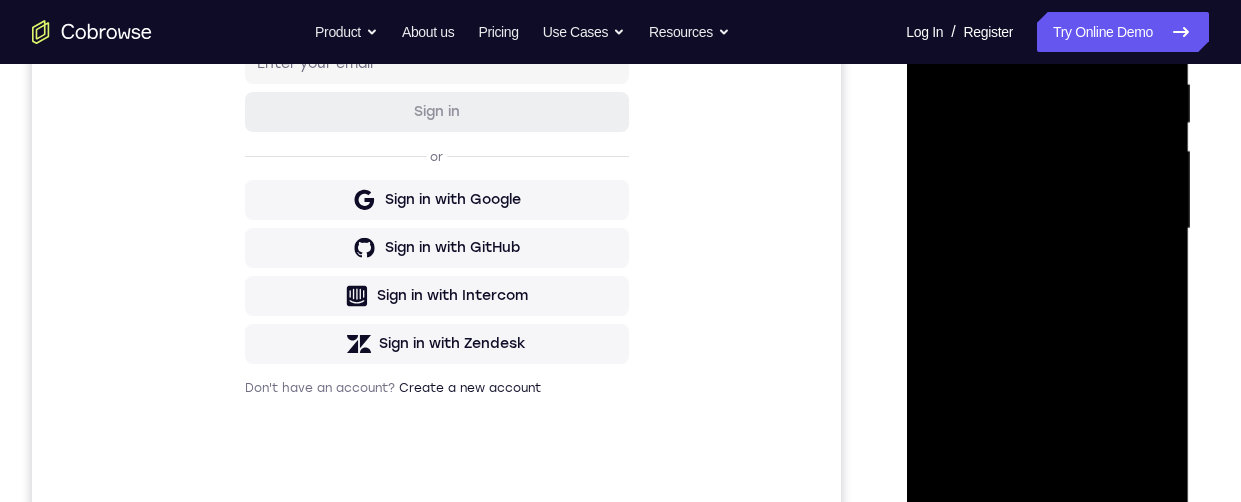 click at bounding box center (1047, 229) 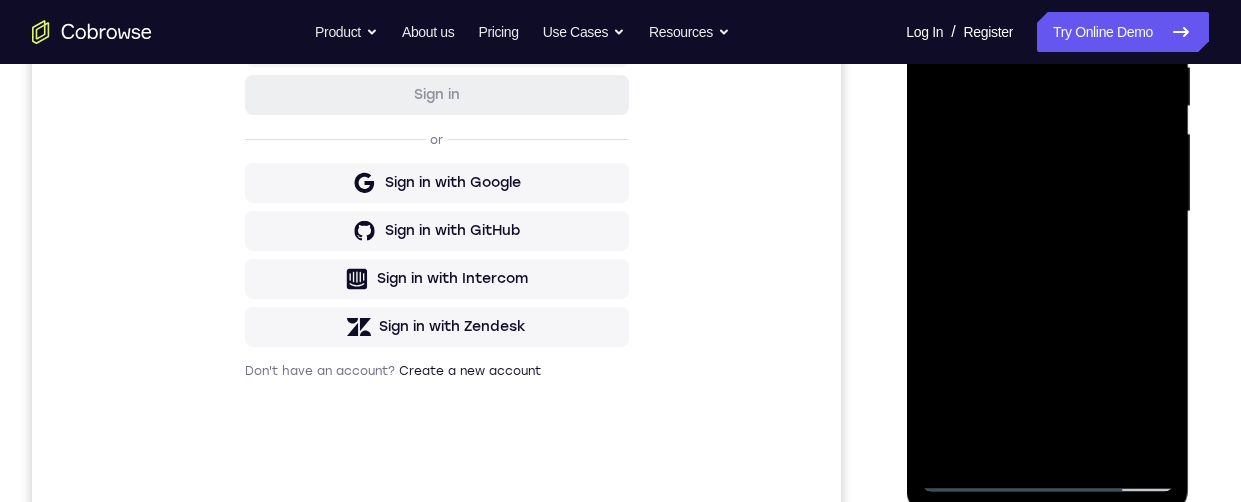 click at bounding box center [1047, 212] 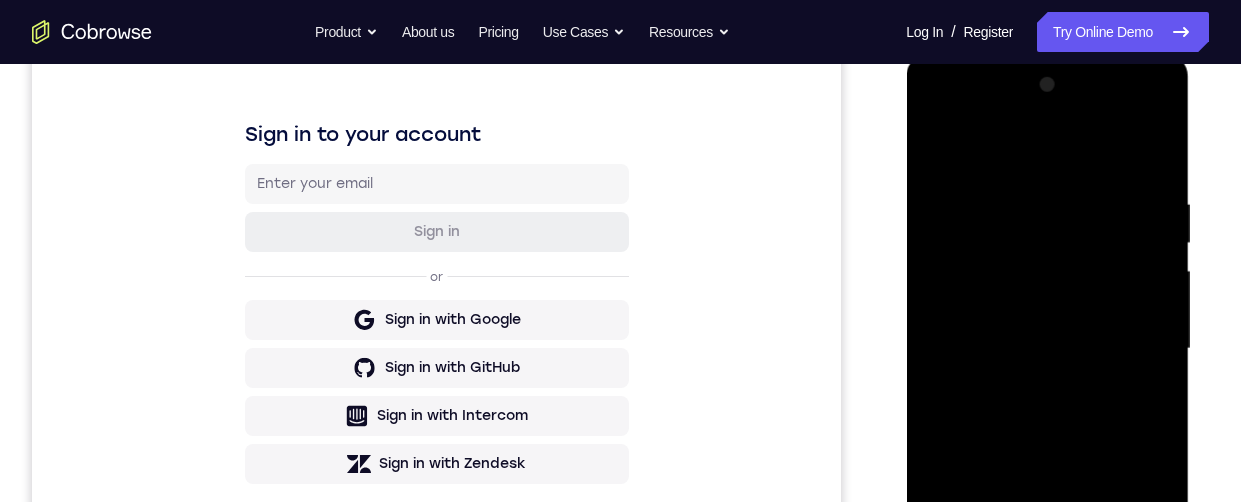 scroll, scrollTop: 270, scrollLeft: 0, axis: vertical 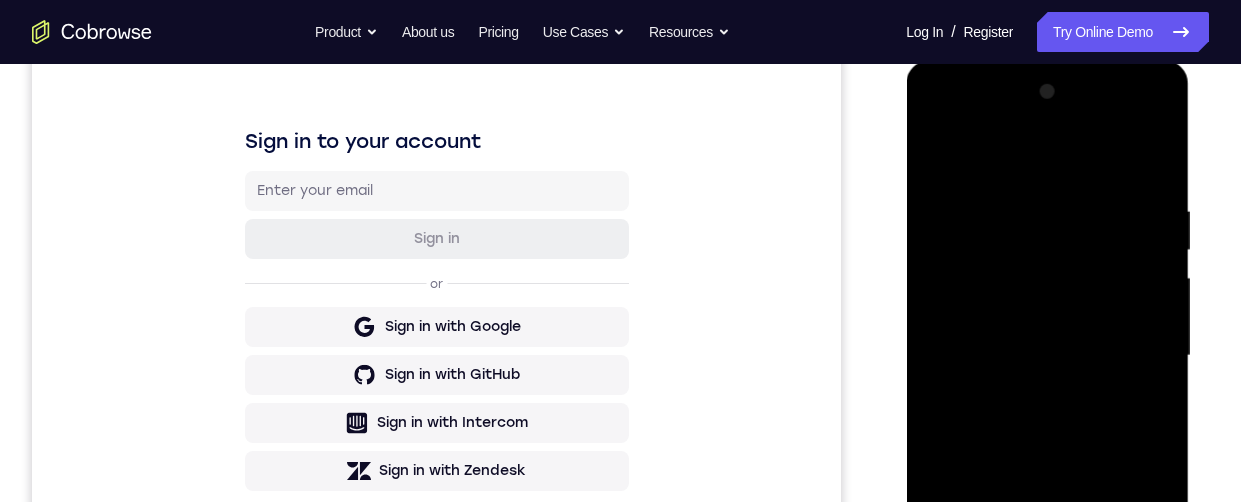 click at bounding box center (1047, 356) 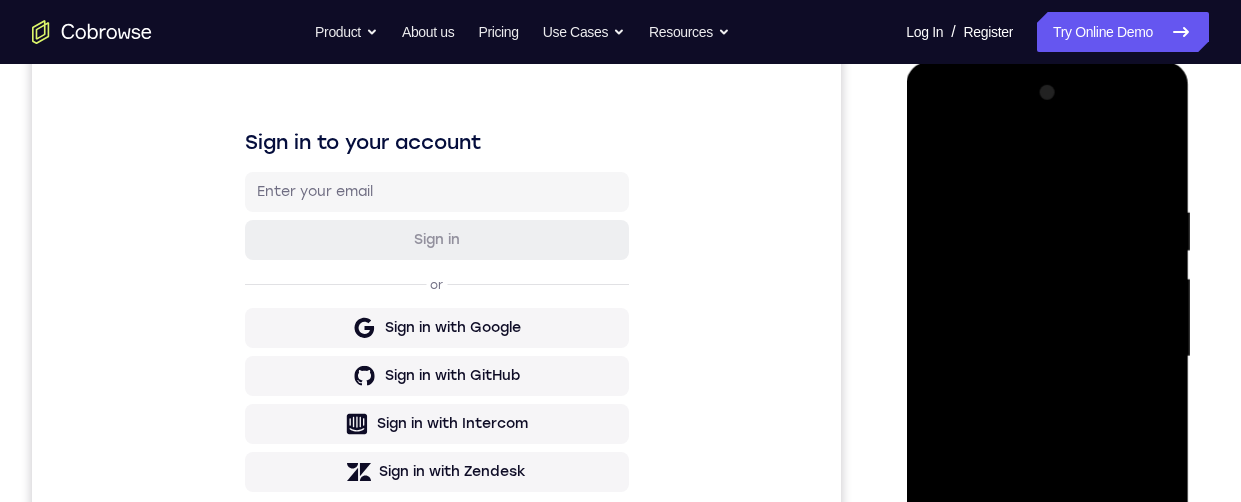 click at bounding box center (1047, 357) 